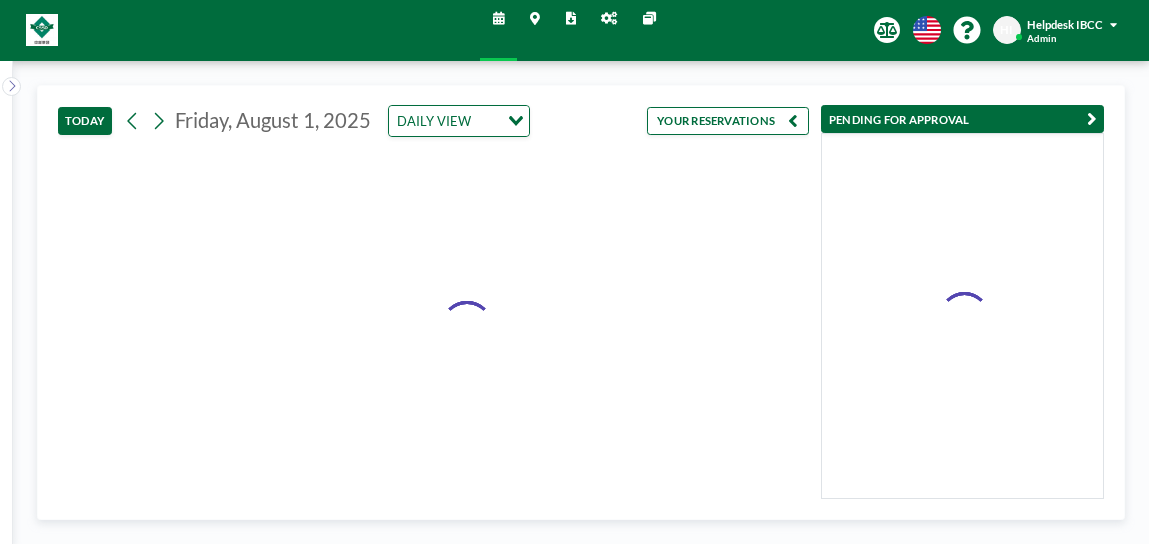 scroll, scrollTop: 0, scrollLeft: 0, axis: both 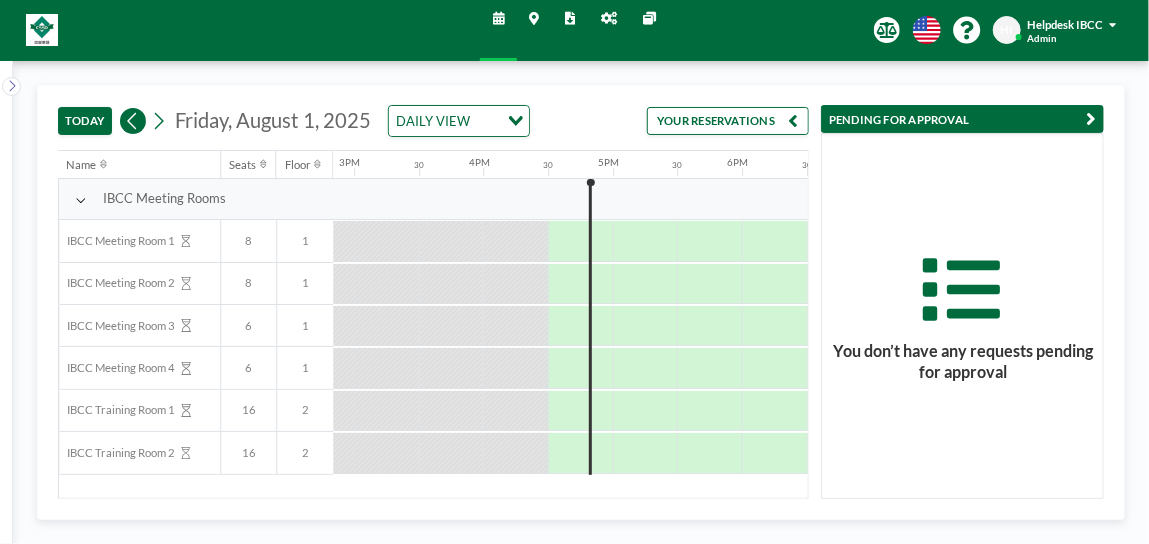 click 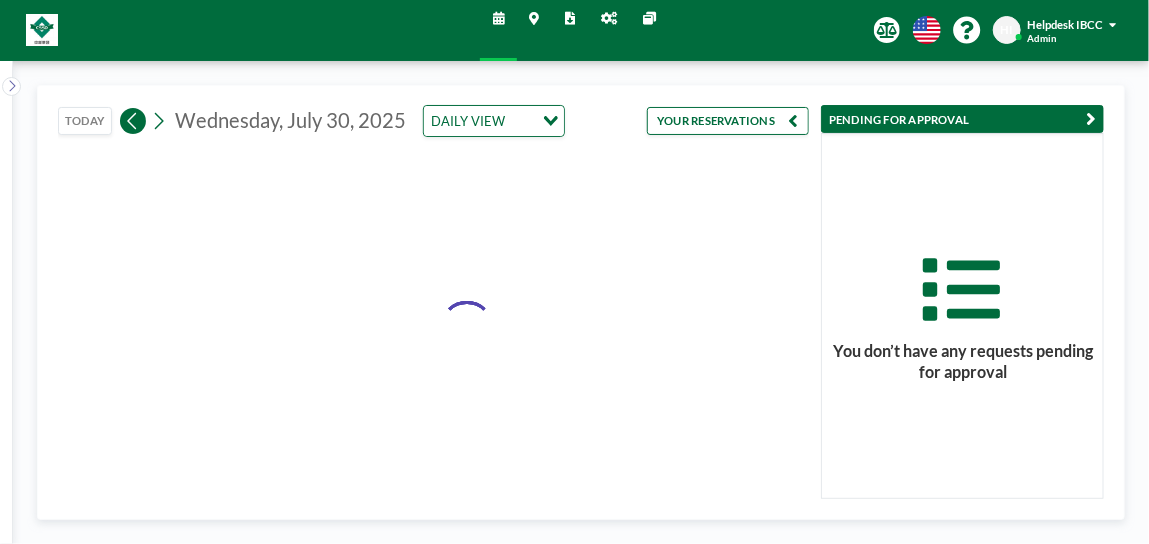 click 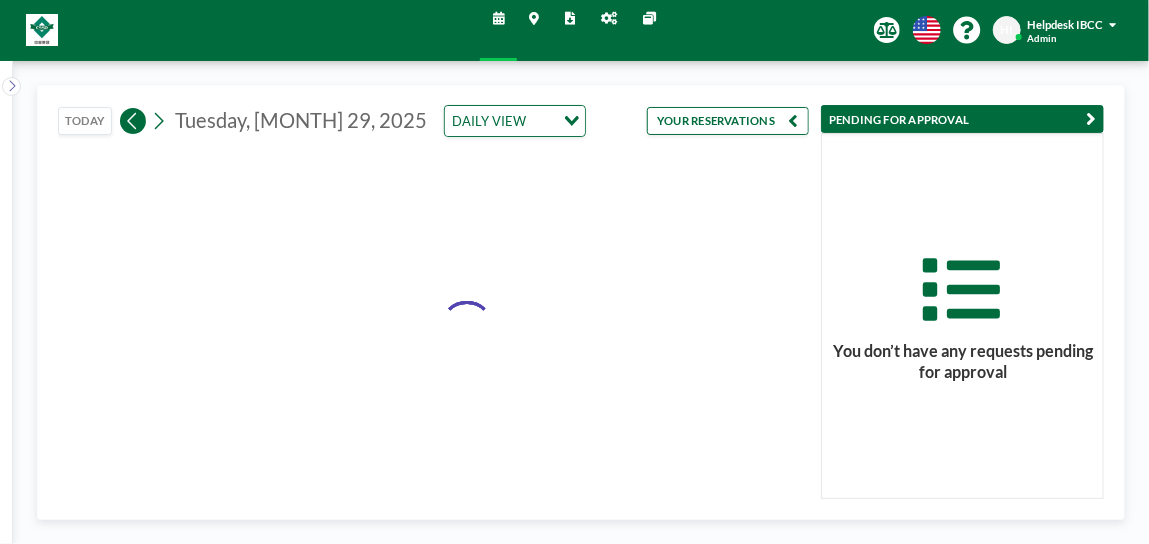 click 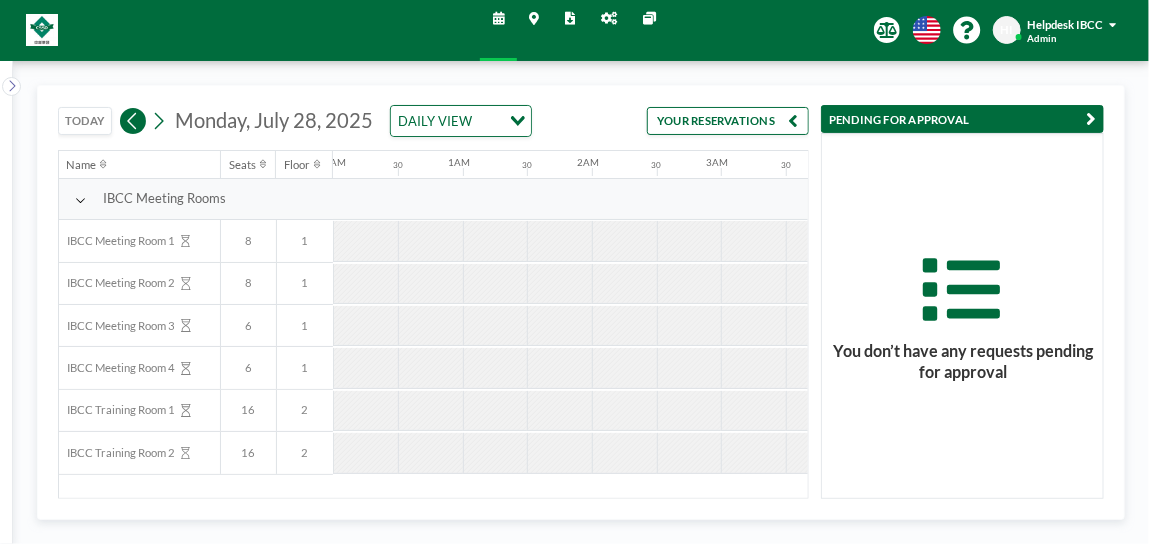 click 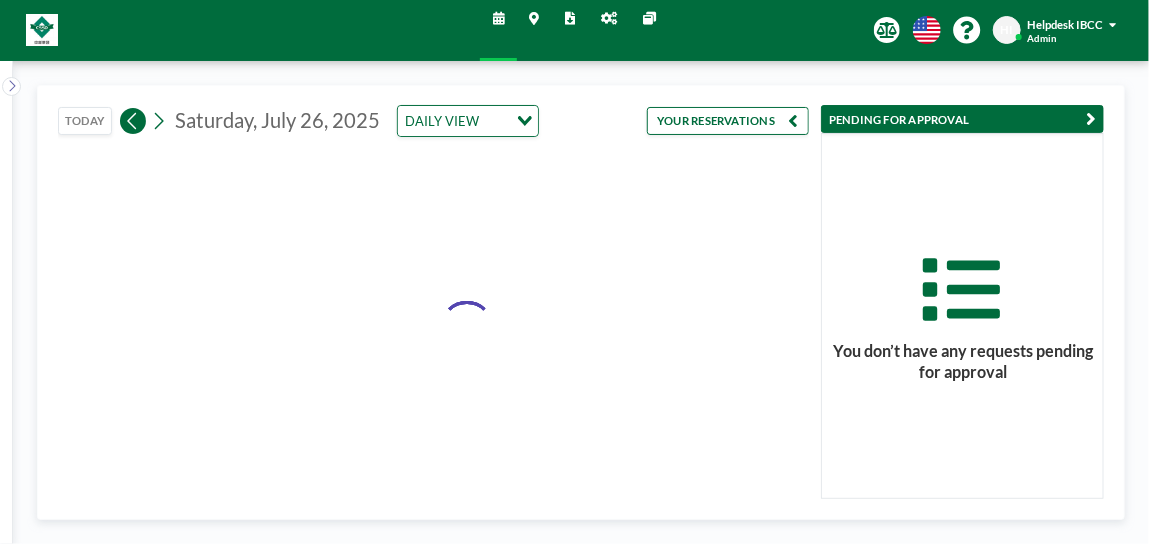 click 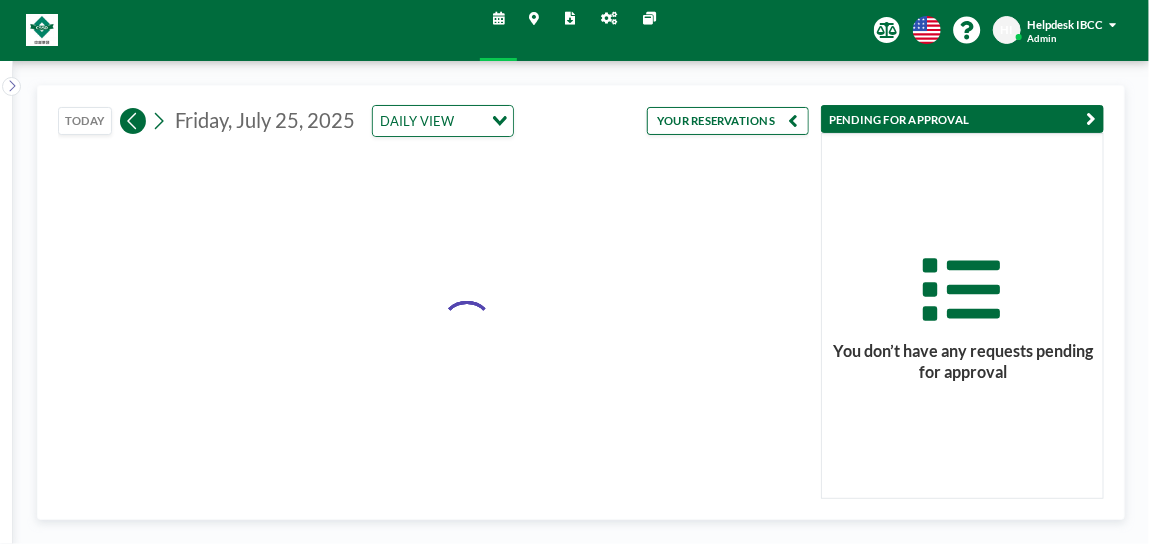 click 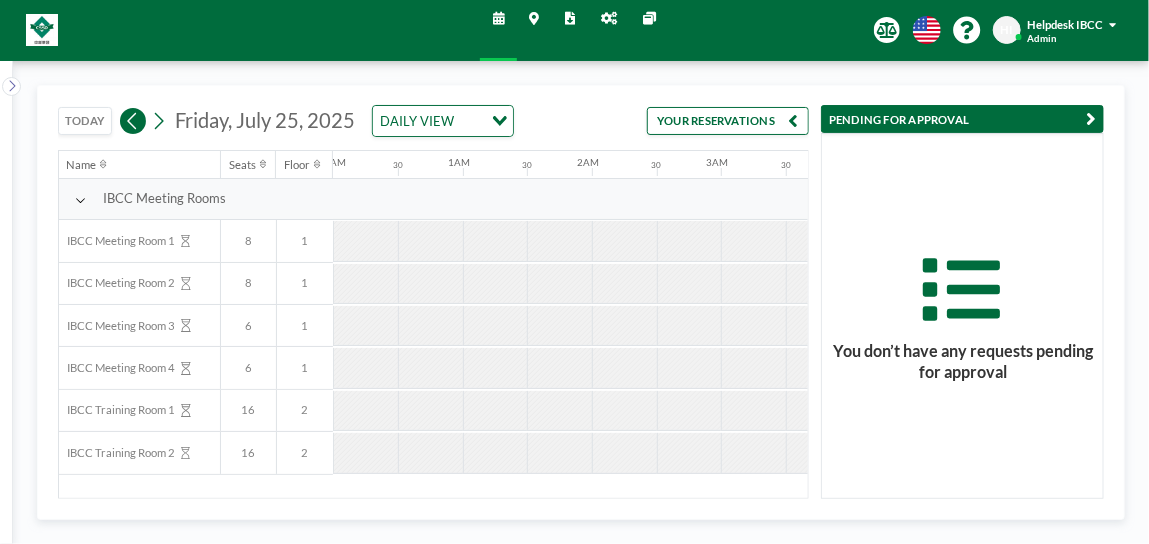 scroll, scrollTop: 0, scrollLeft: 0, axis: both 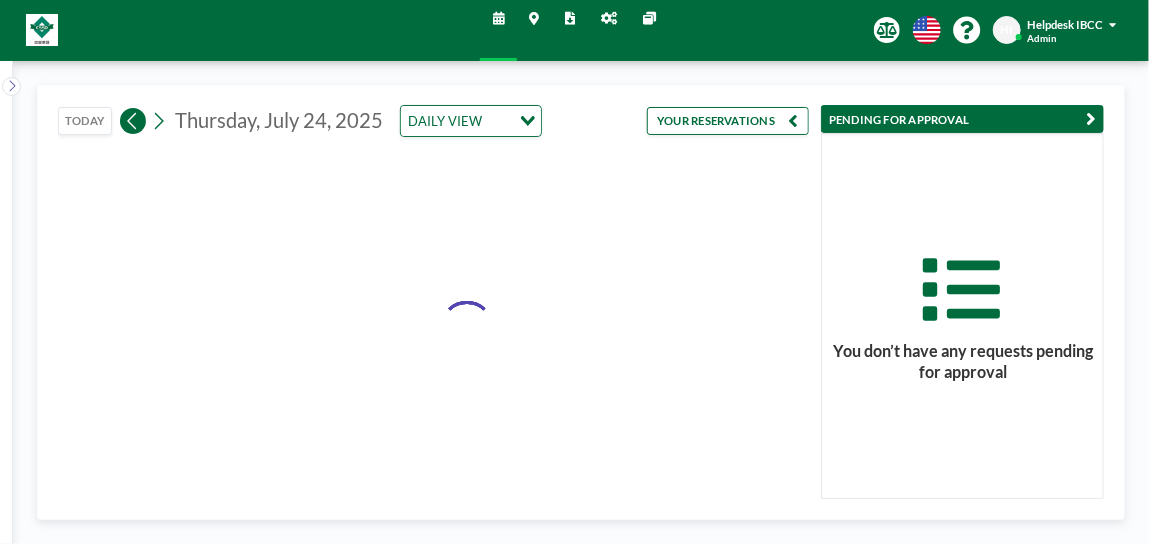 click 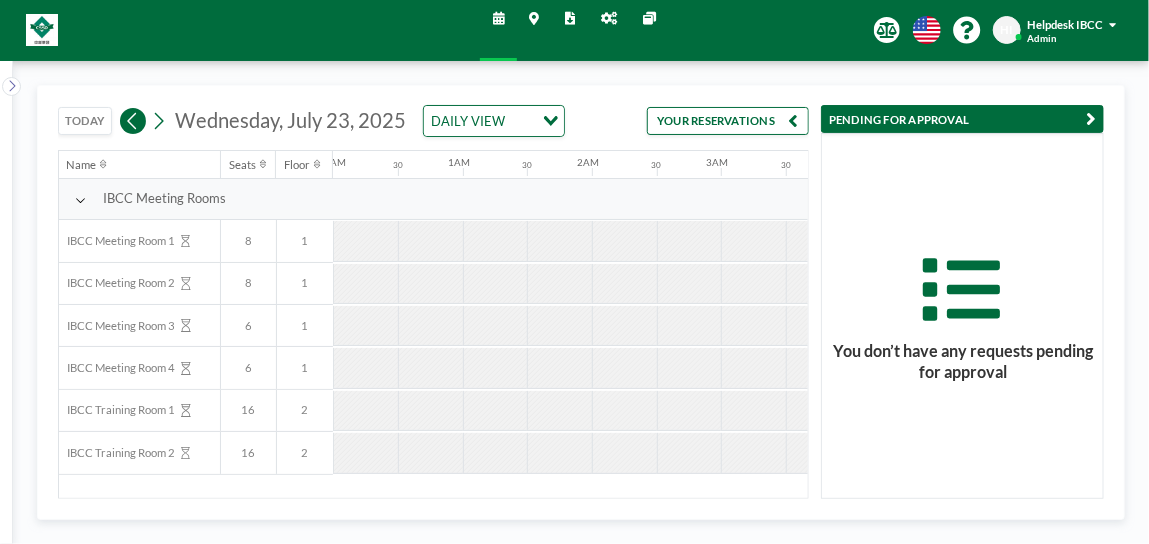 scroll, scrollTop: 0, scrollLeft: 0, axis: both 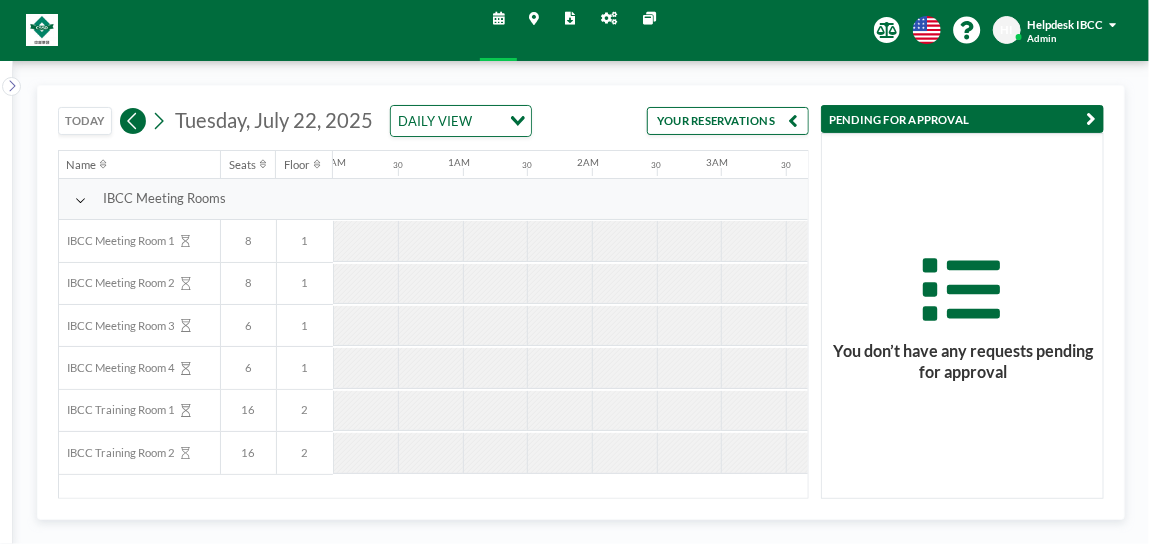 click 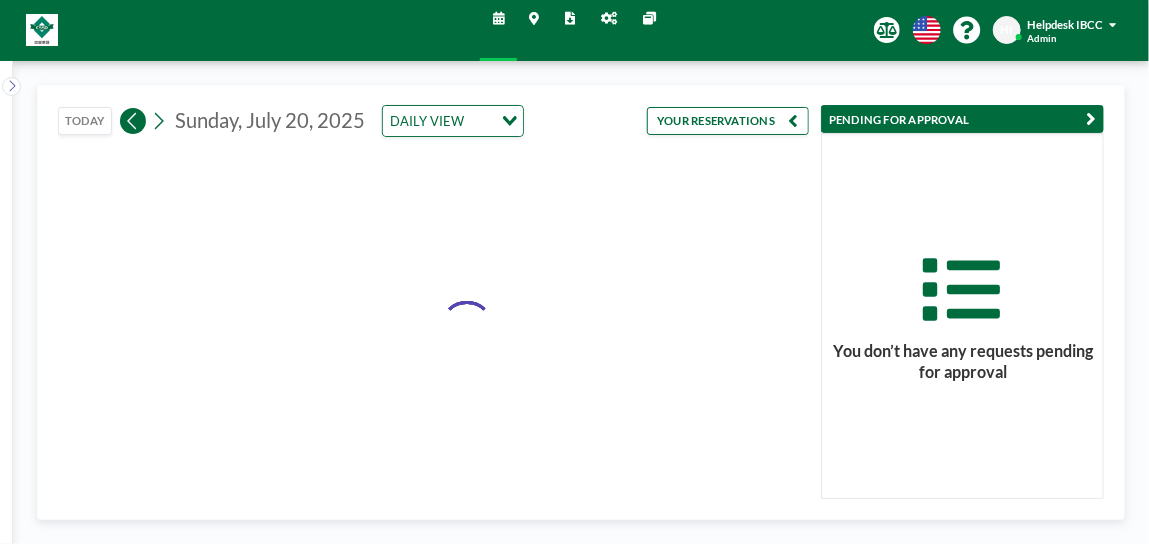 click 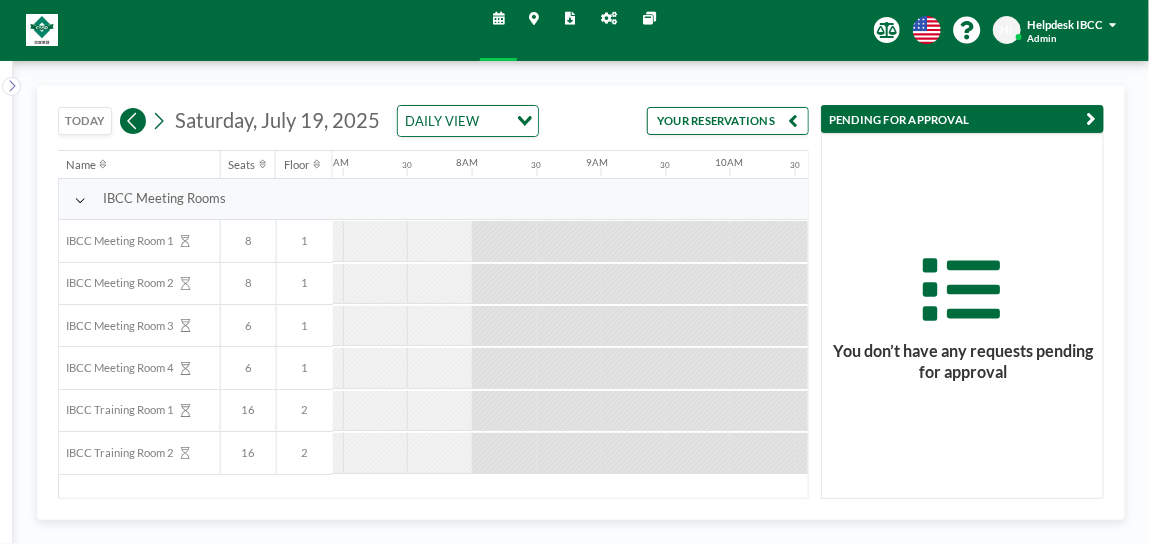 scroll, scrollTop: 0, scrollLeft: 900, axis: horizontal 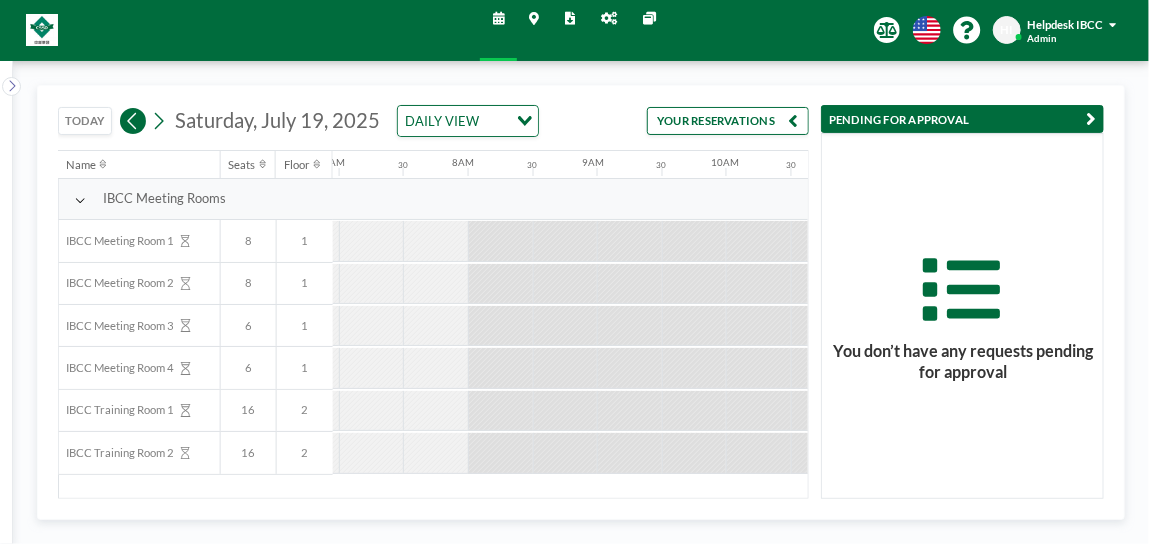 click 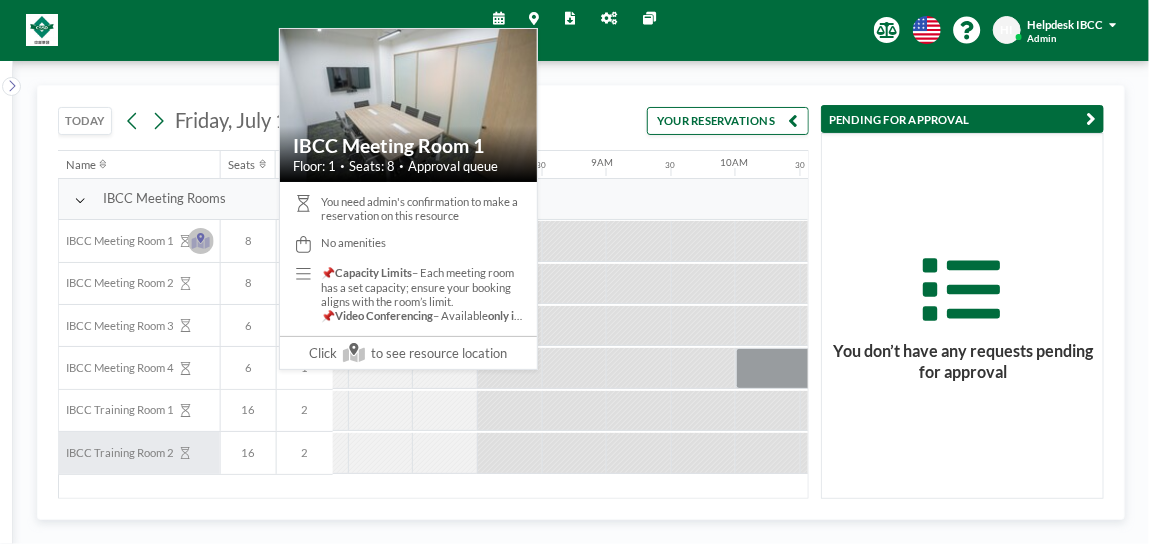scroll, scrollTop: 0, scrollLeft: 900, axis: horizontal 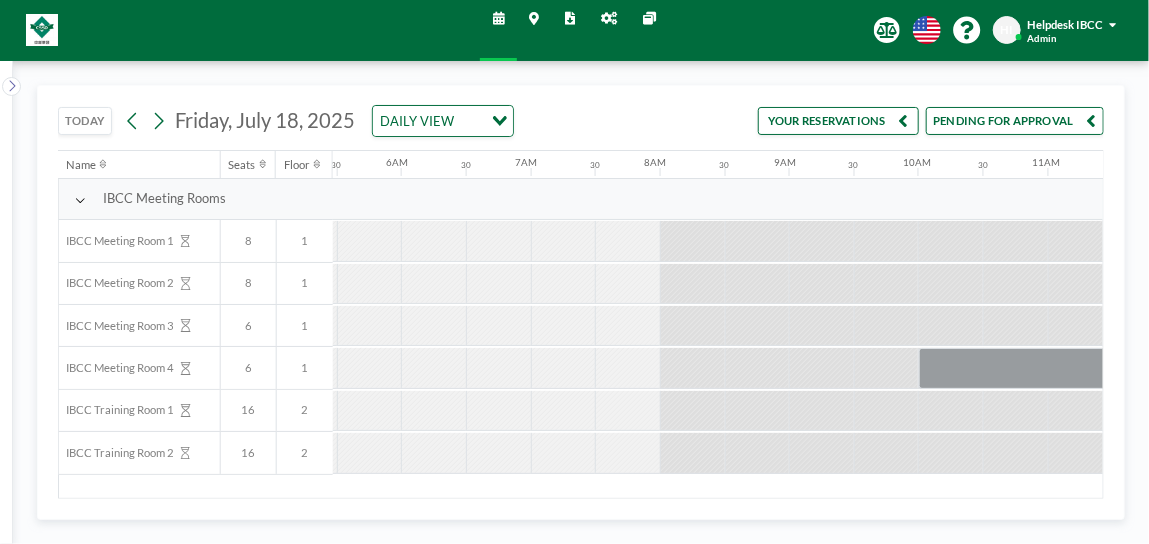 drag, startPoint x: 706, startPoint y: 499, endPoint x: 480, endPoint y: 489, distance: 226.22113 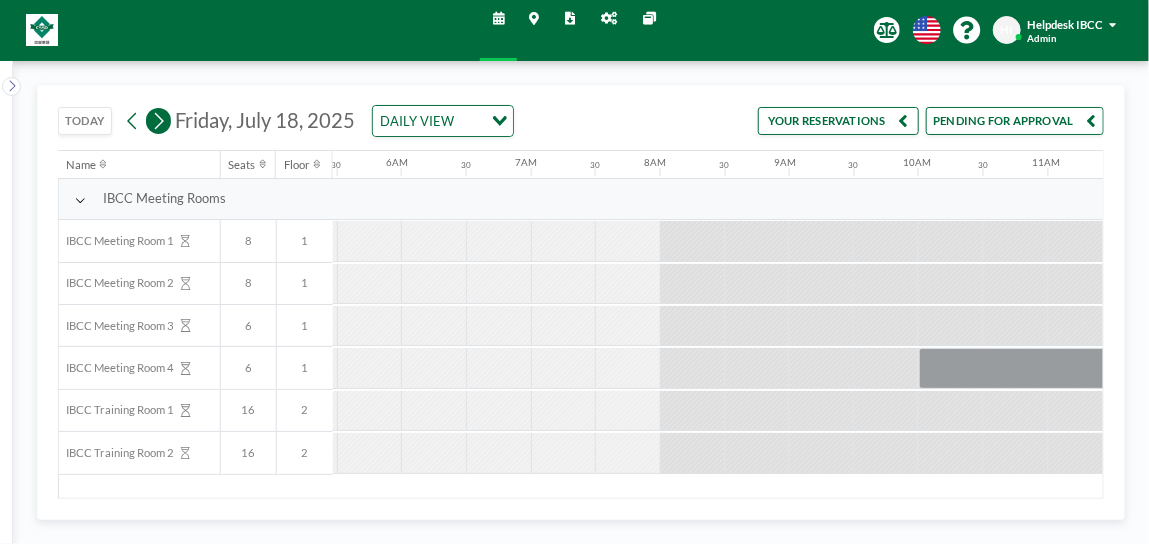 click 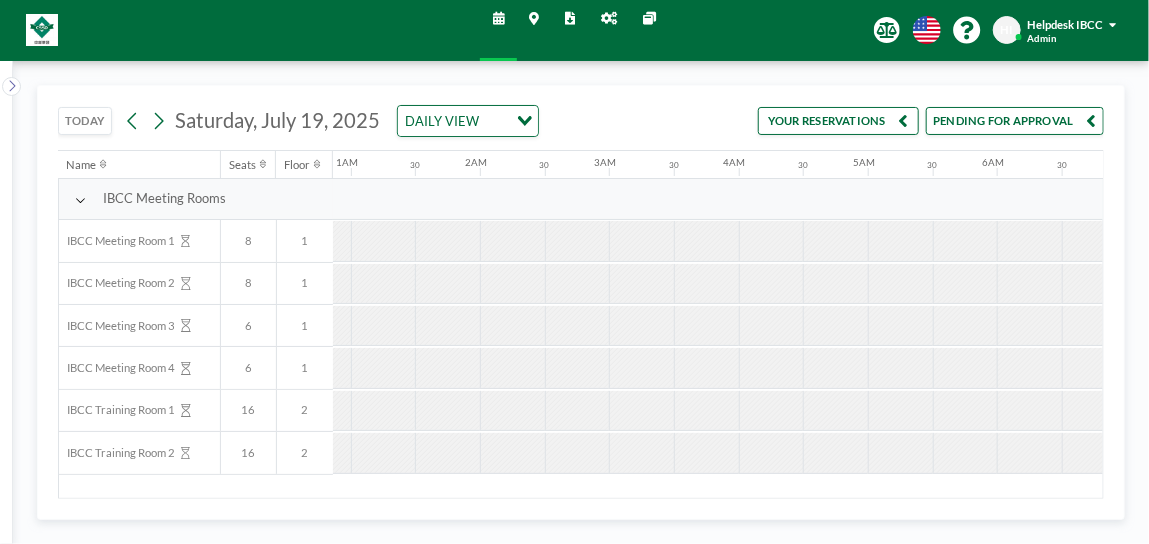 scroll, scrollTop: 0, scrollLeft: 0, axis: both 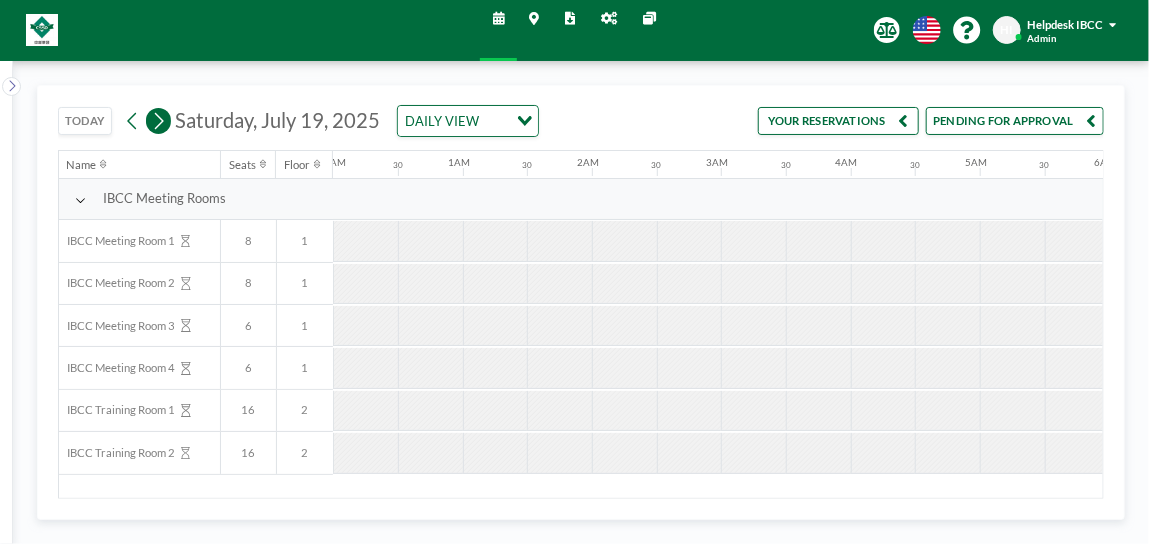 click 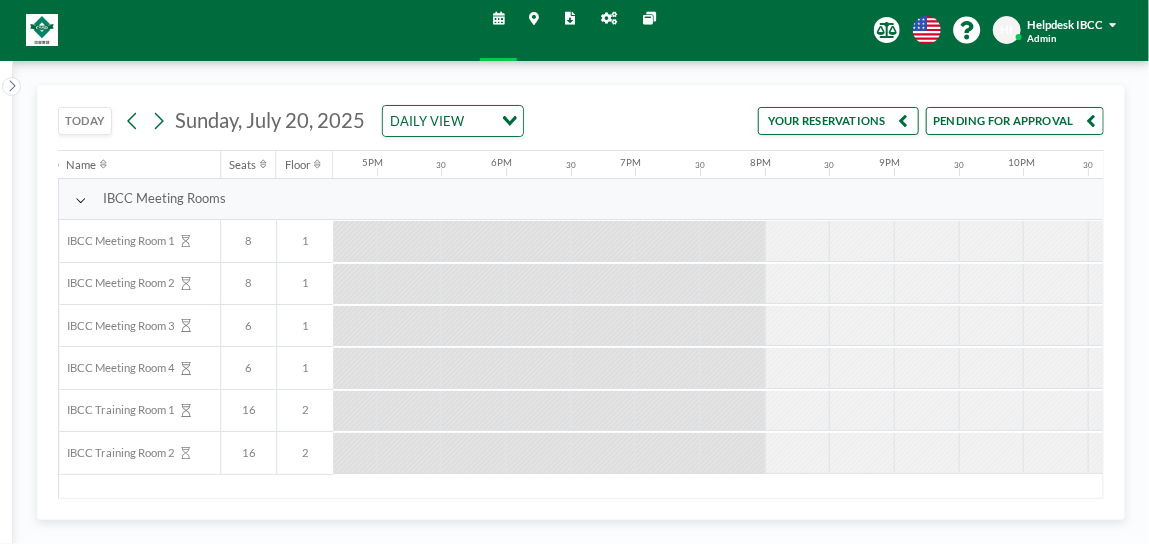 scroll, scrollTop: 0, scrollLeft: 2335, axis: horizontal 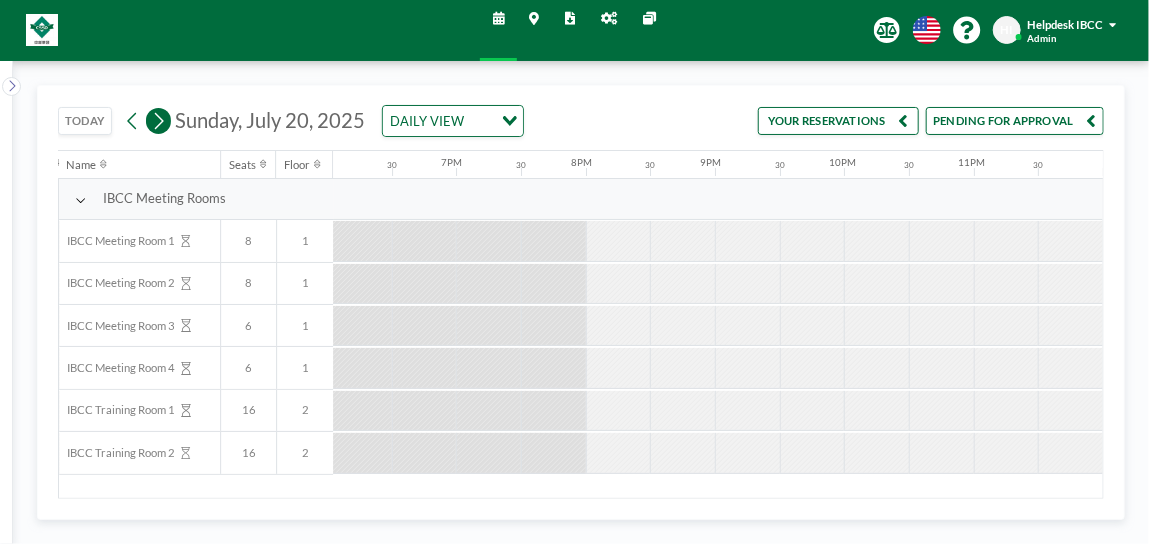 click at bounding box center (159, 121) 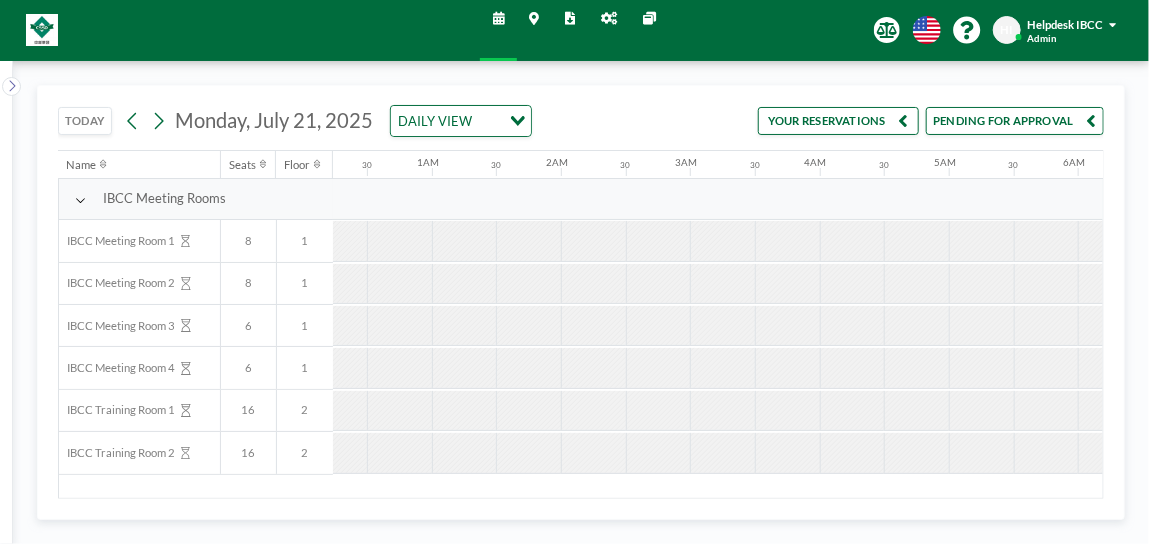 scroll, scrollTop: 0, scrollLeft: 0, axis: both 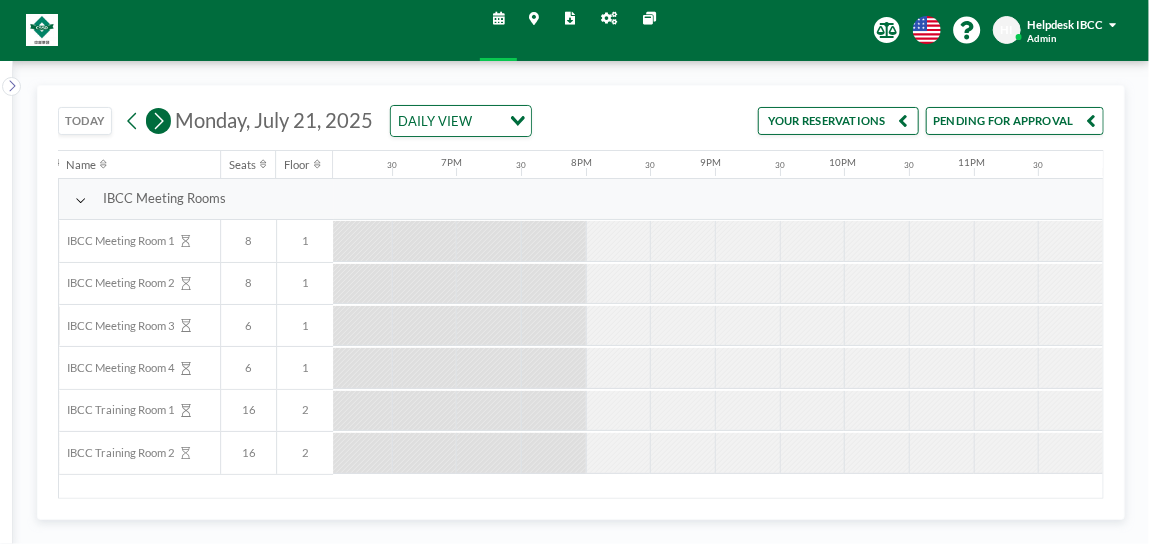 click 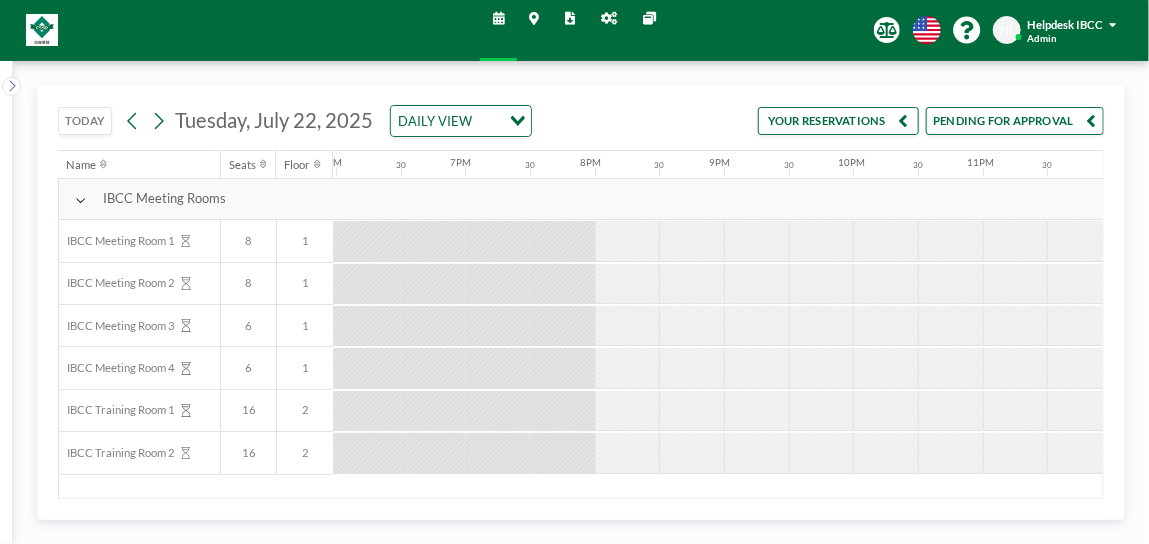 scroll, scrollTop: 0, scrollLeft: 2335, axis: horizontal 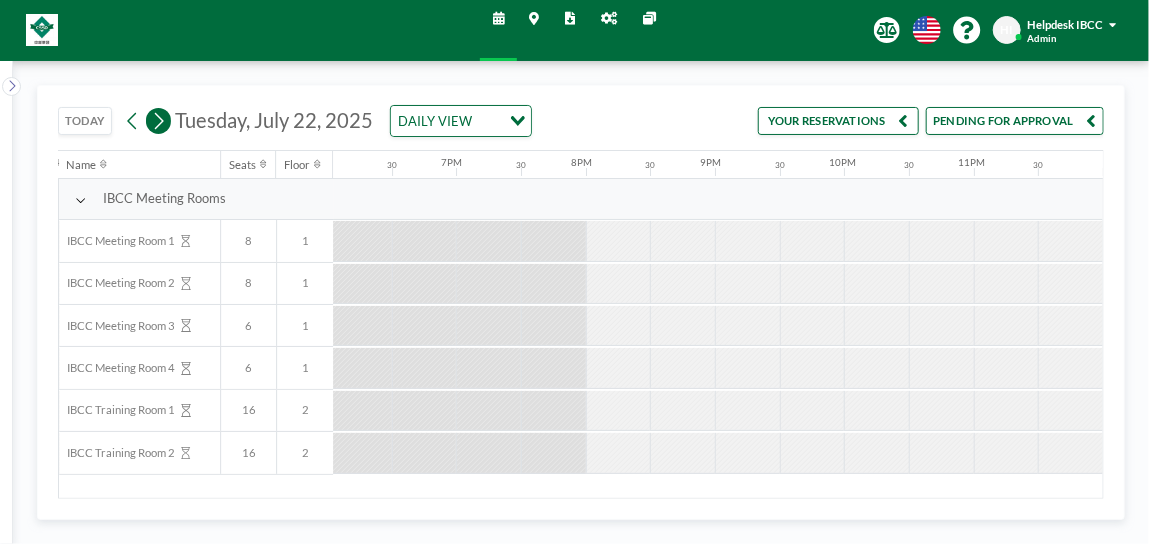 click at bounding box center (159, 121) 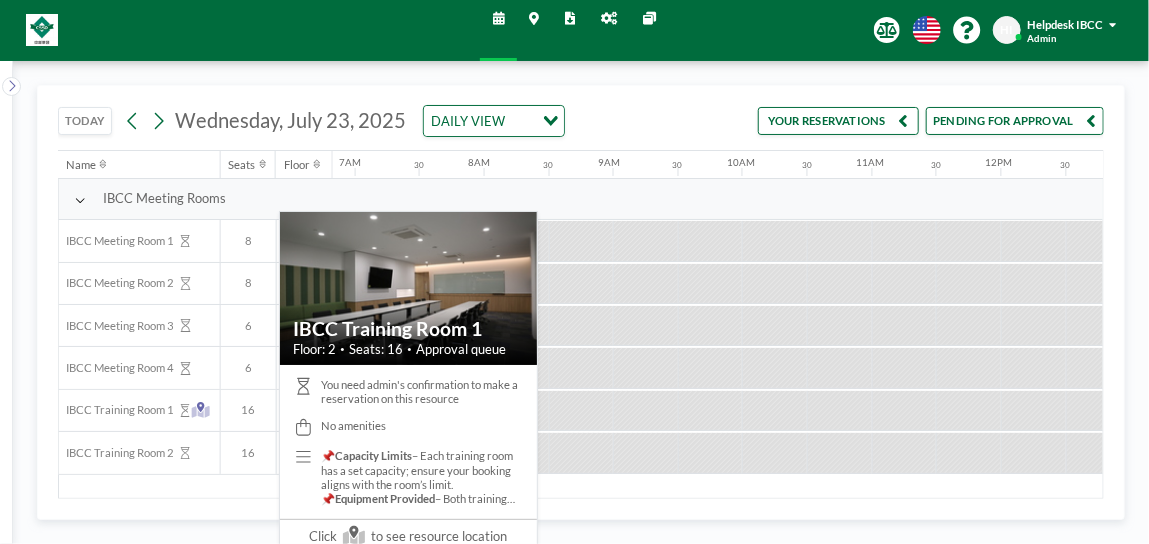 scroll, scrollTop: 0, scrollLeft: 900, axis: horizontal 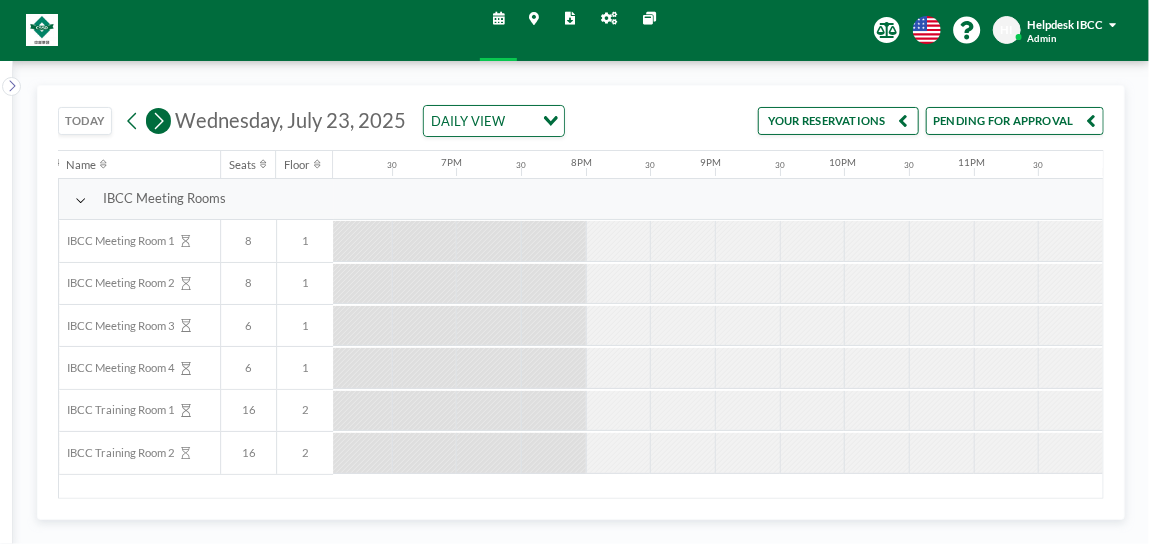 click 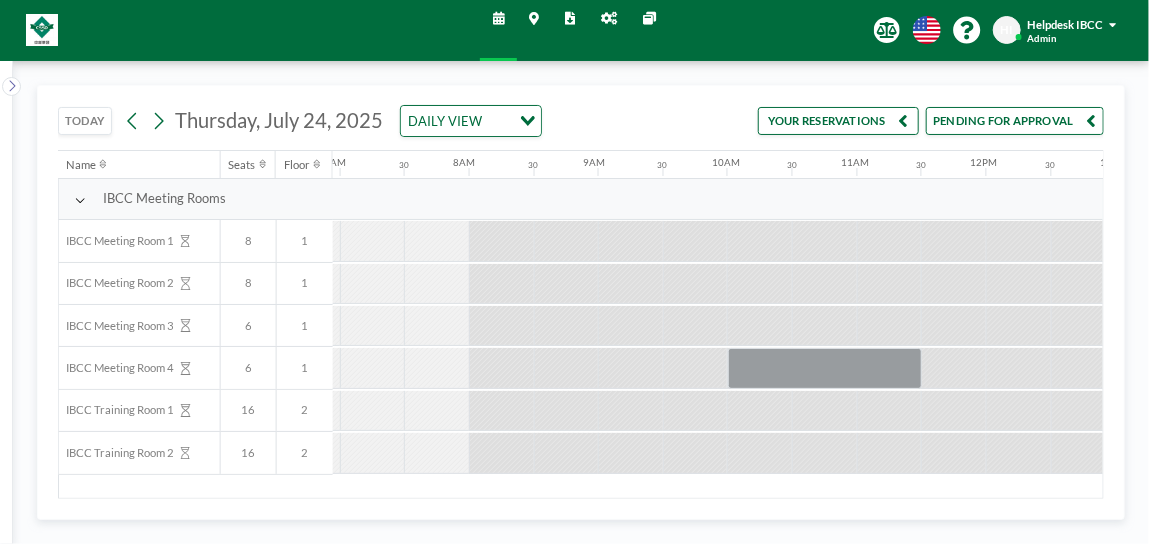 scroll, scrollTop: 0, scrollLeft: 900, axis: horizontal 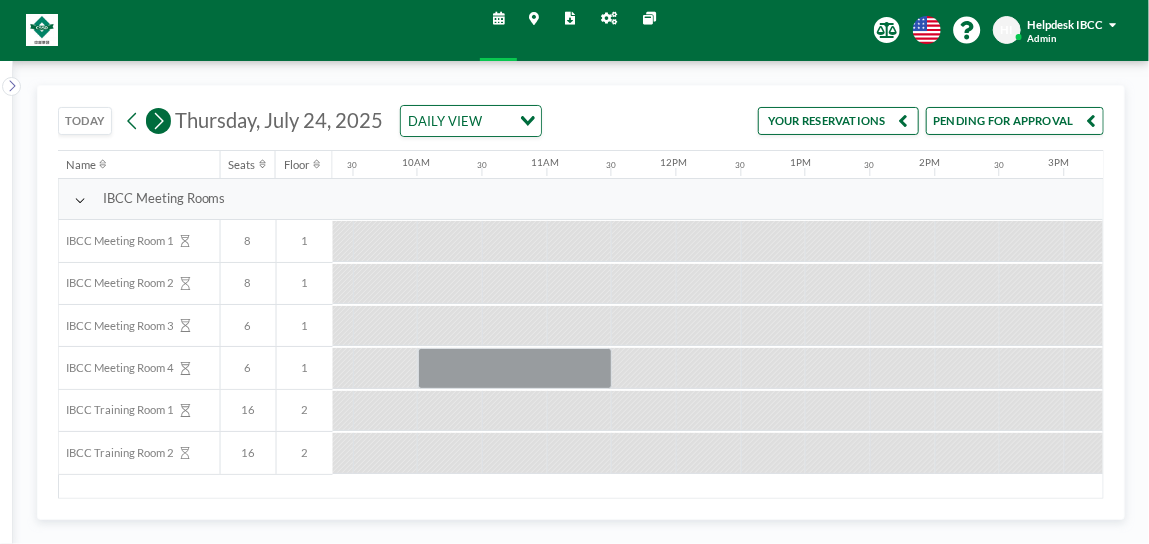 click 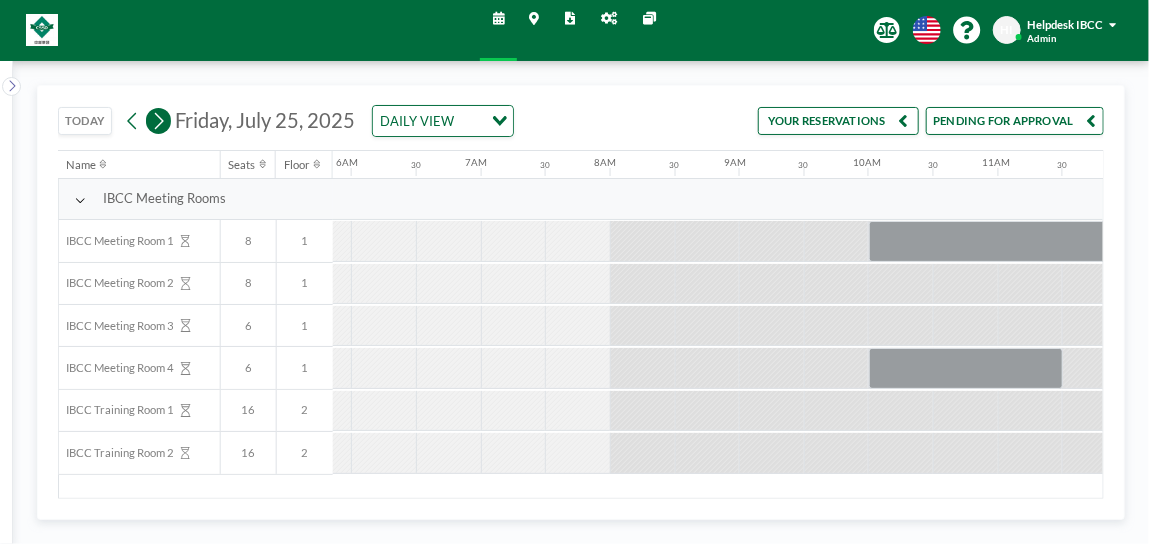 scroll, scrollTop: 0, scrollLeft: 900, axis: horizontal 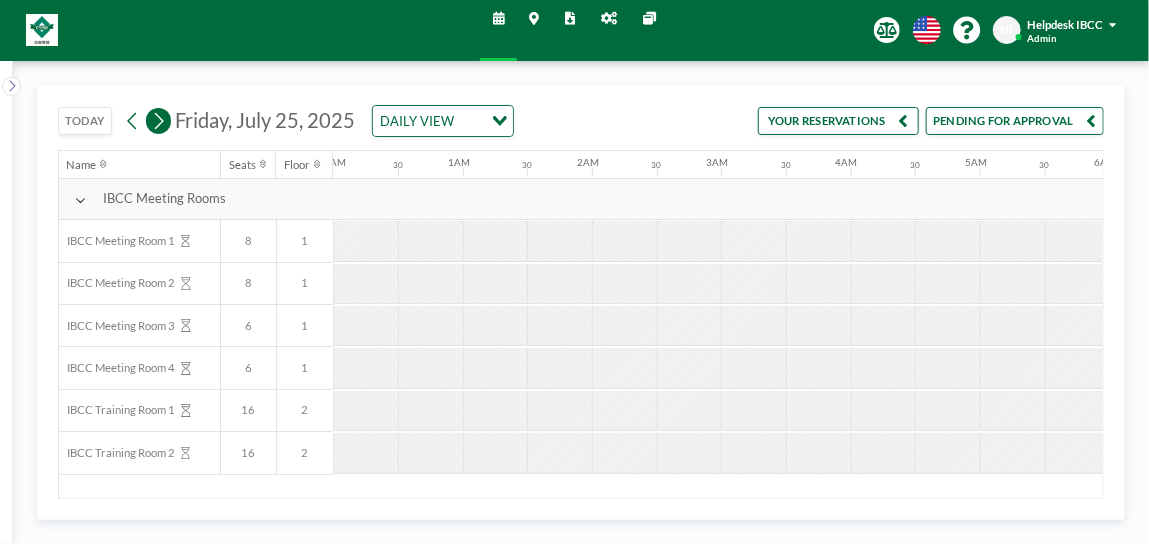 click at bounding box center (159, 121) 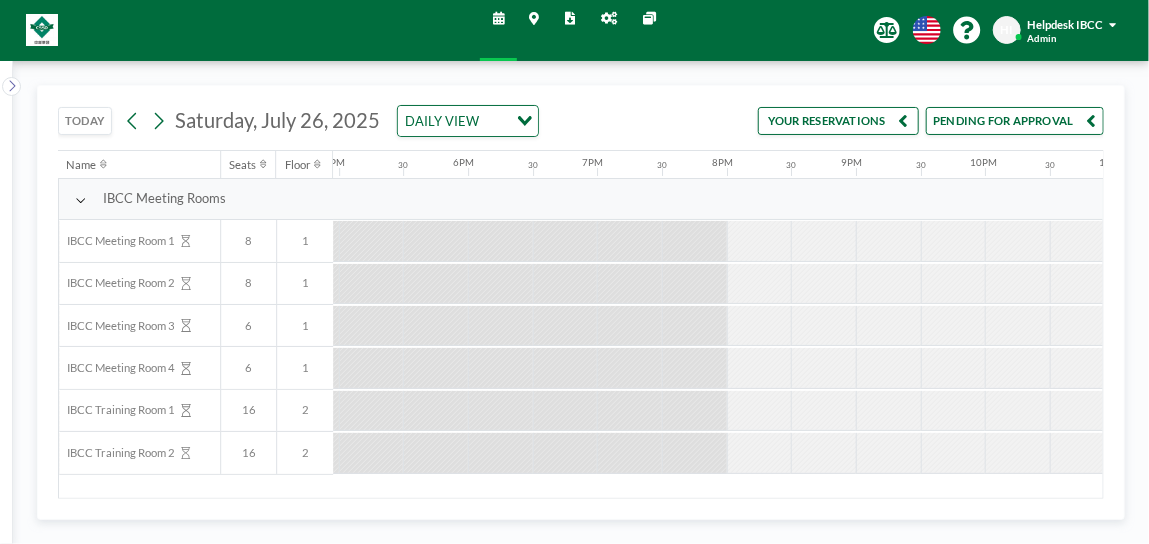 scroll, scrollTop: 0, scrollLeft: 2335, axis: horizontal 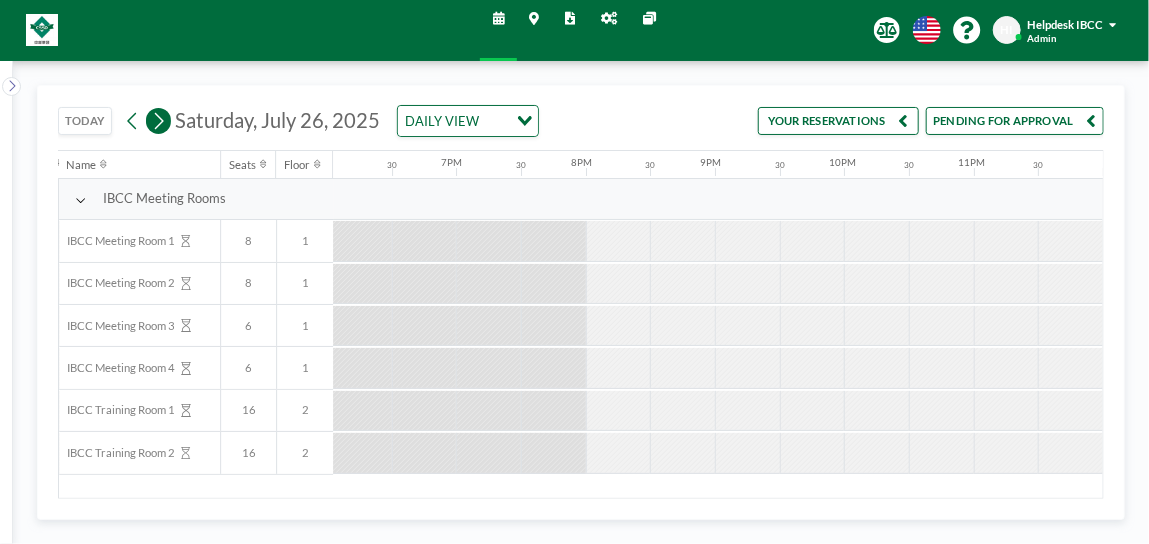 click 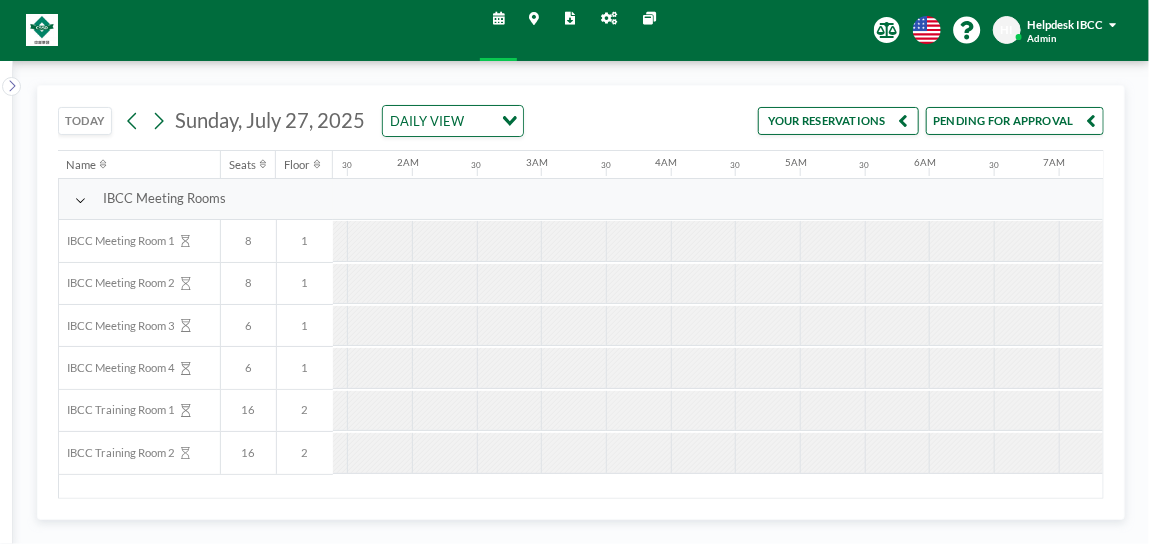 scroll, scrollTop: 0, scrollLeft: 0, axis: both 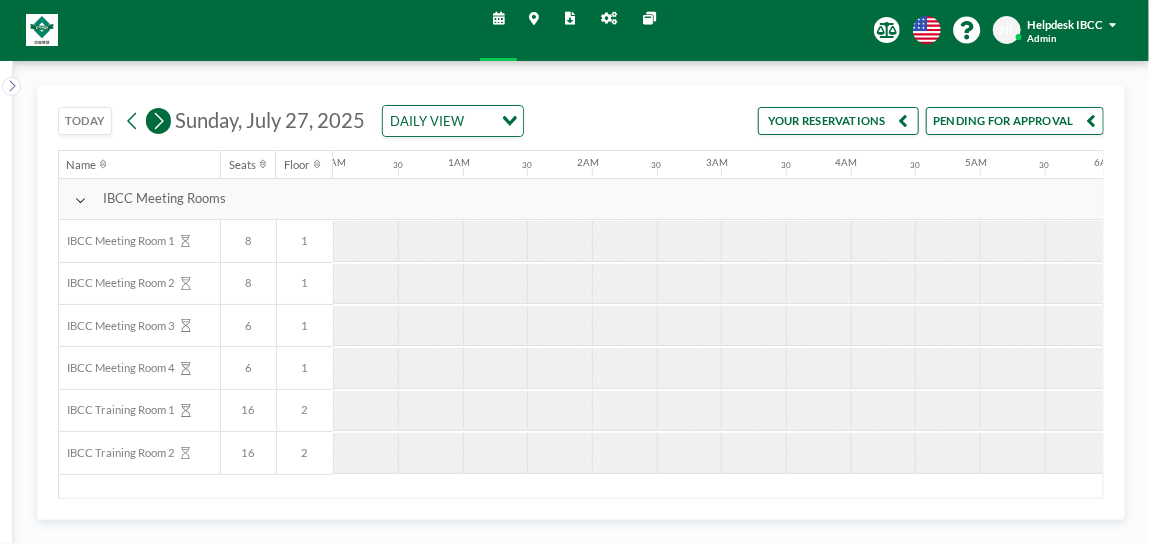 click 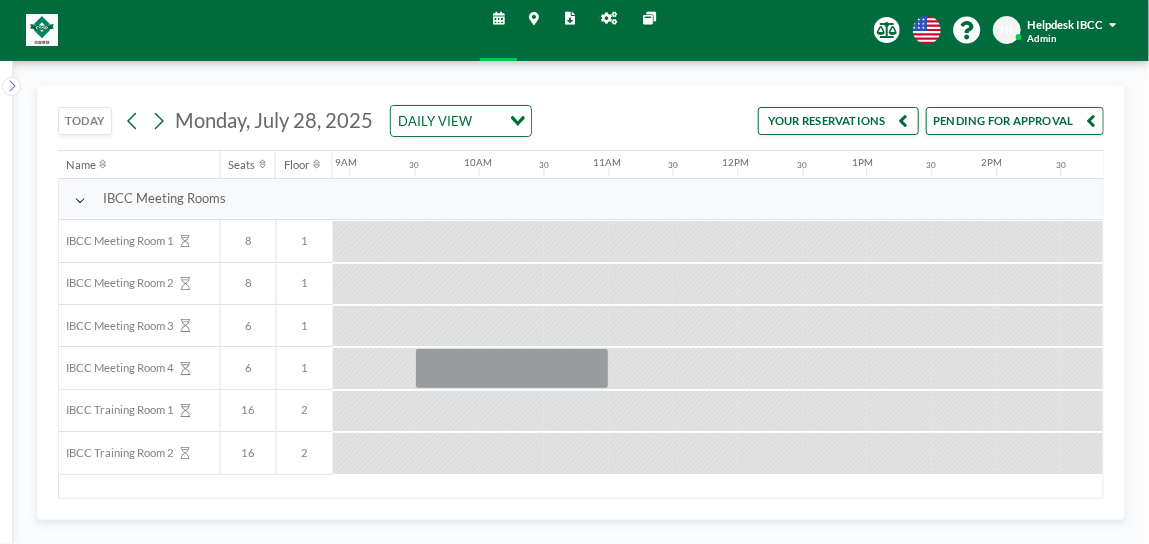 scroll, scrollTop: 0, scrollLeft: 1119, axis: horizontal 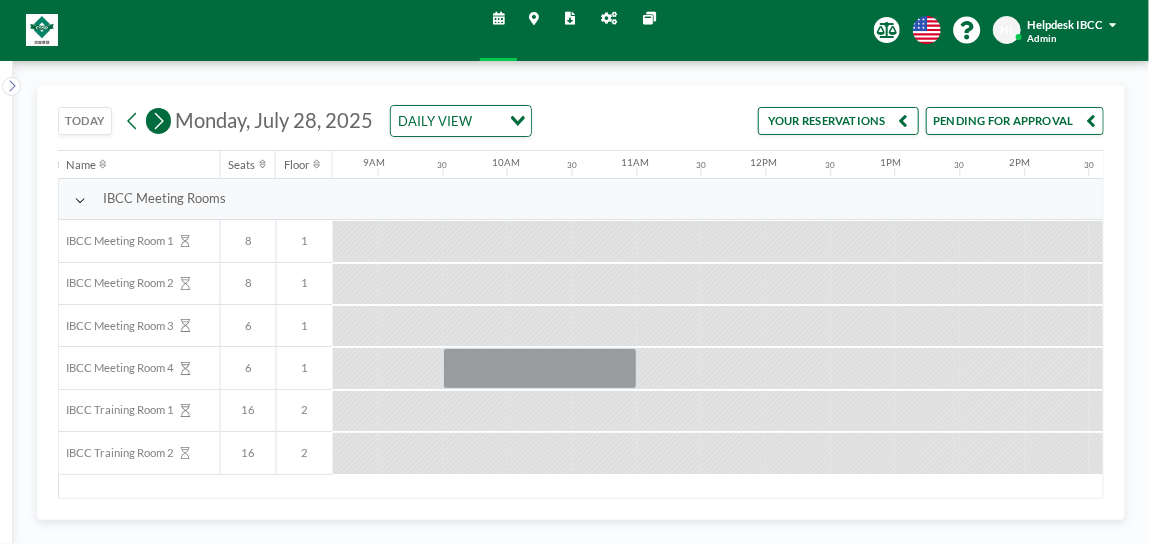 click 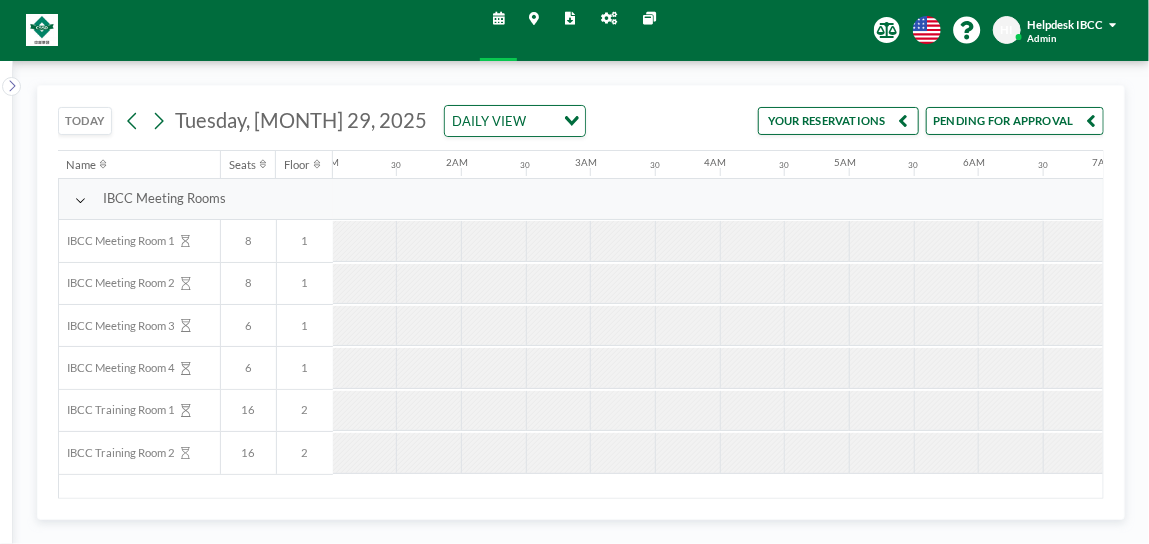 scroll, scrollTop: 0, scrollLeft: 0, axis: both 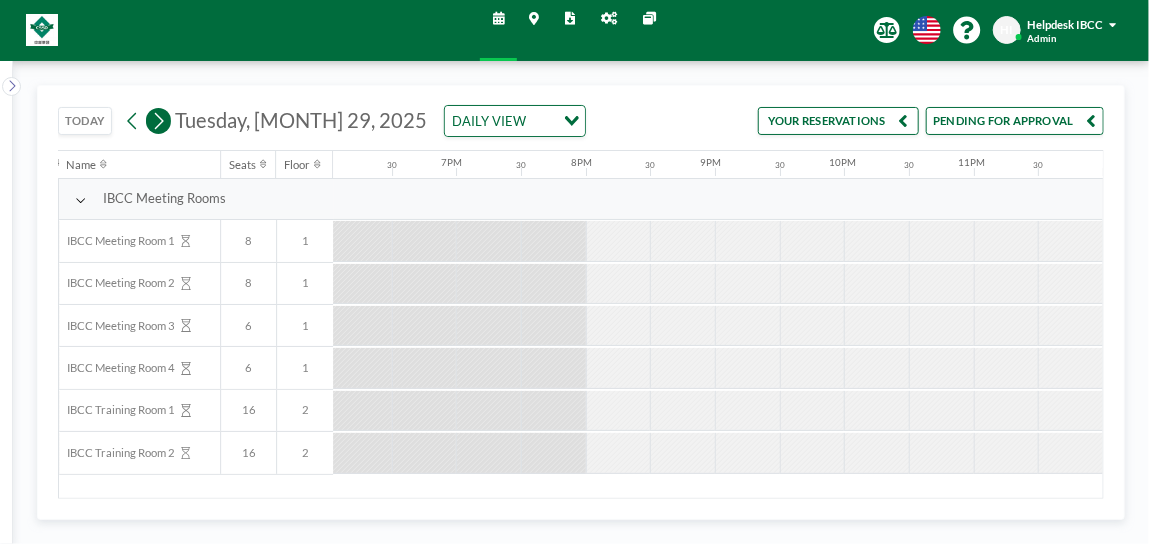 click 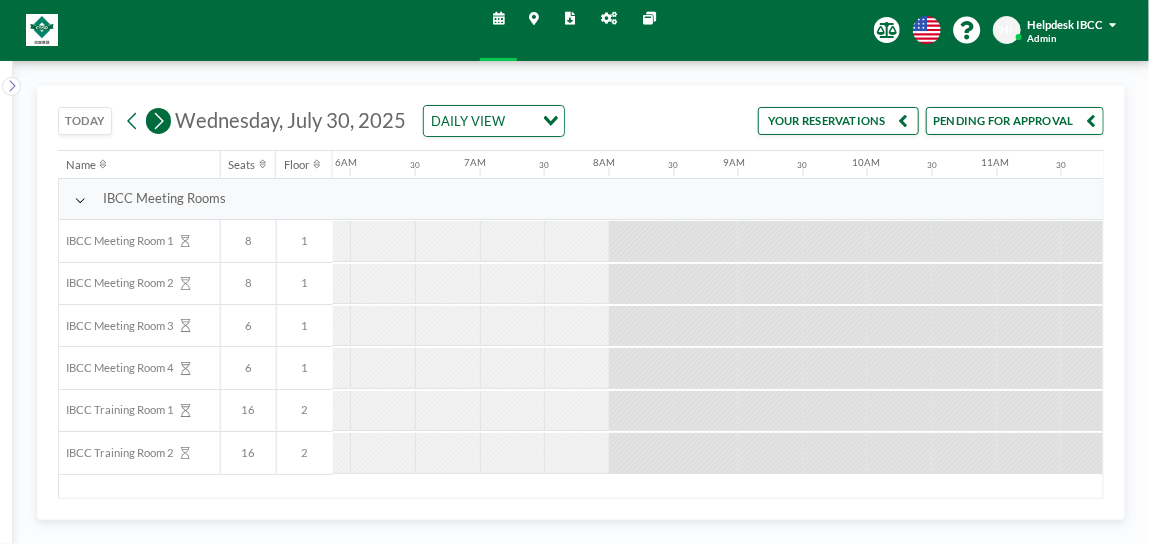 scroll, scrollTop: 0, scrollLeft: 900, axis: horizontal 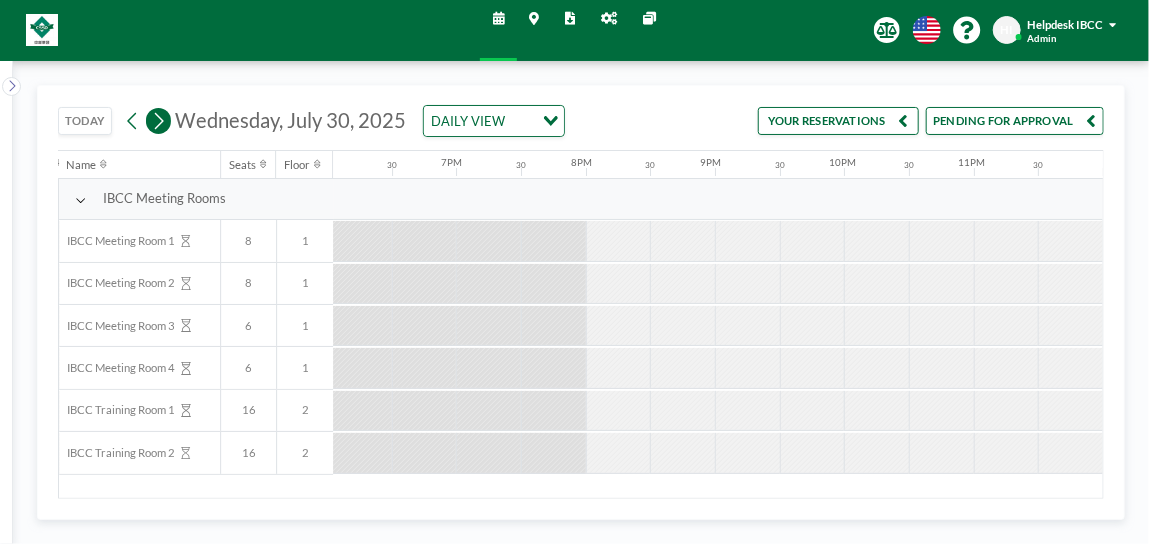 click 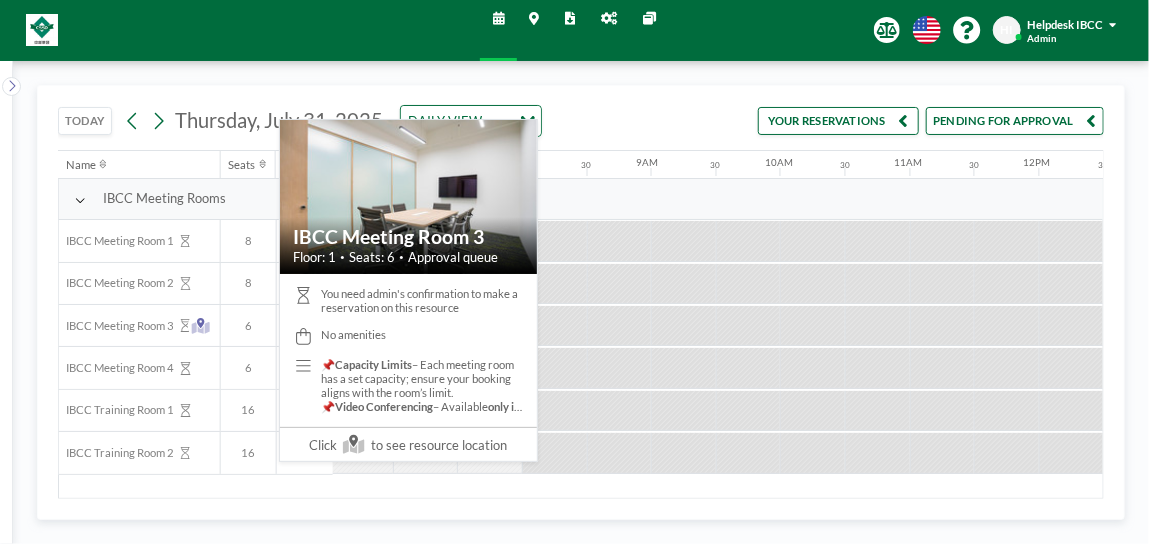 scroll, scrollTop: 0, scrollLeft: 900, axis: horizontal 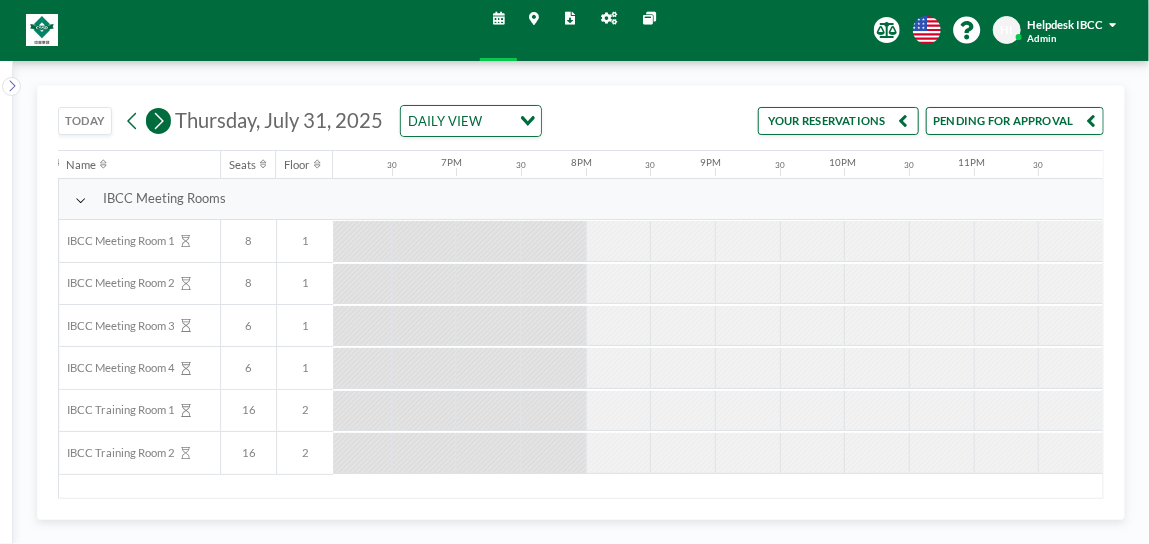 click 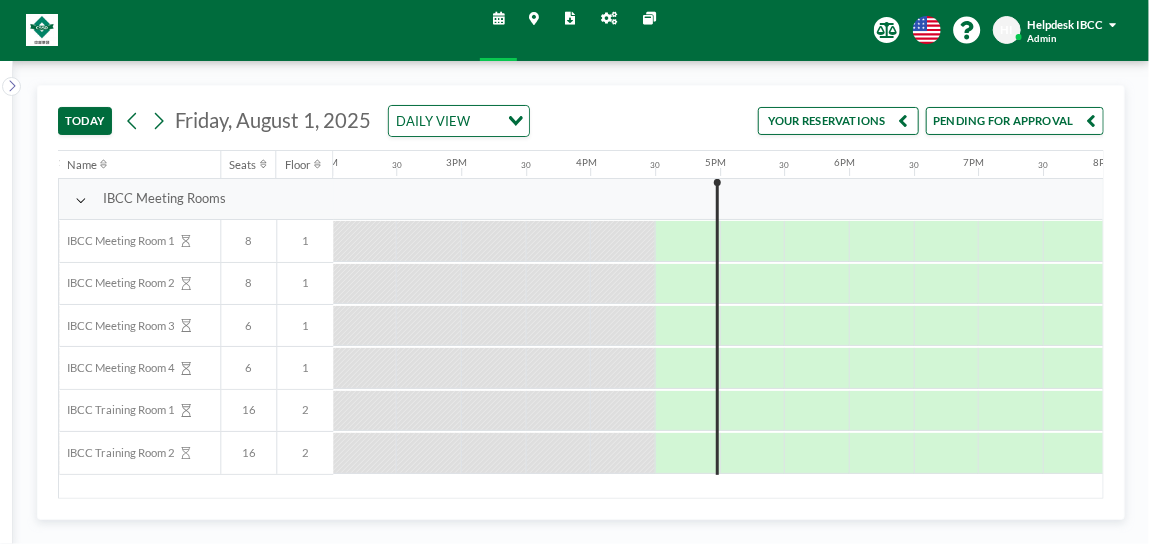 scroll, scrollTop: 0, scrollLeft: 1919, axis: horizontal 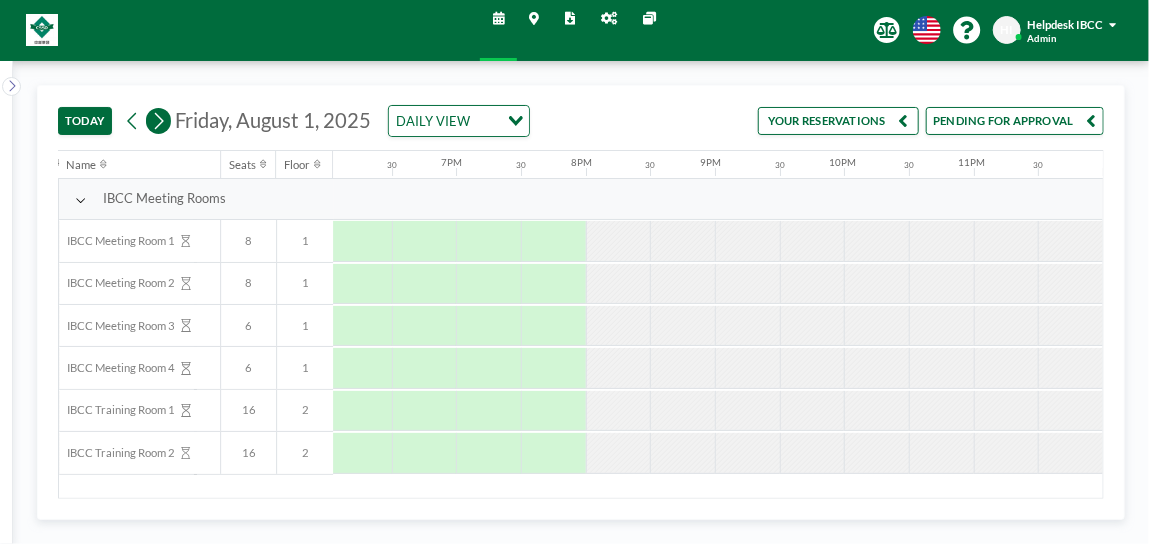 click 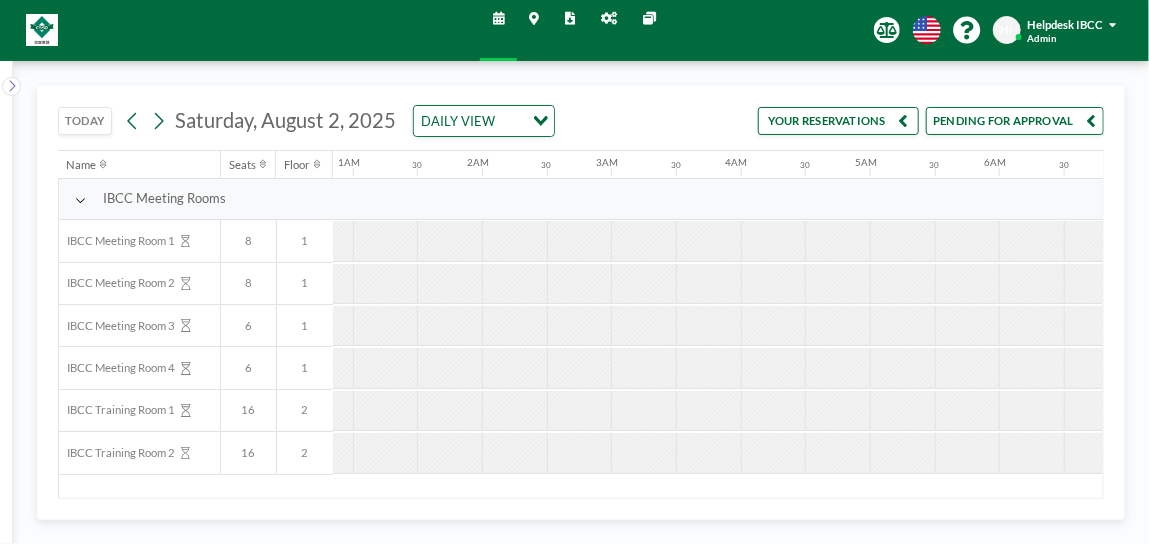 scroll, scrollTop: 0, scrollLeft: 0, axis: both 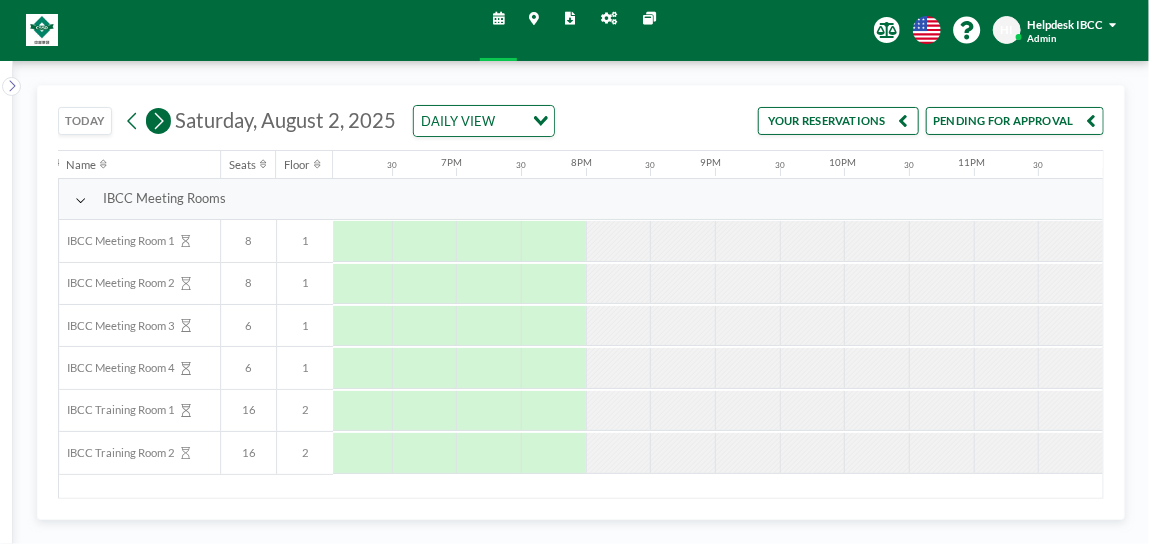 click 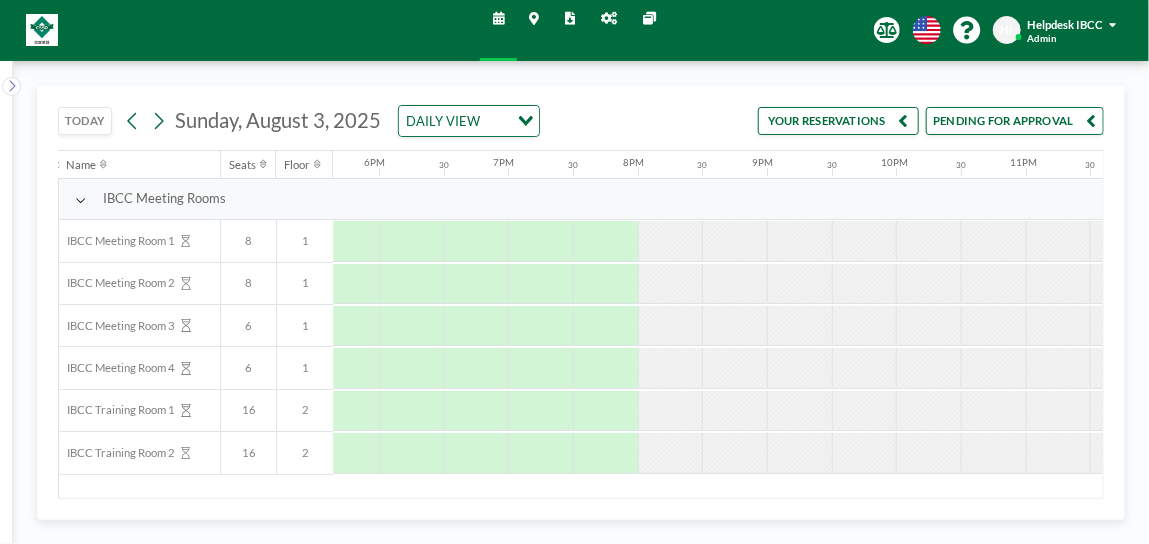 scroll, scrollTop: 0, scrollLeft: 2335, axis: horizontal 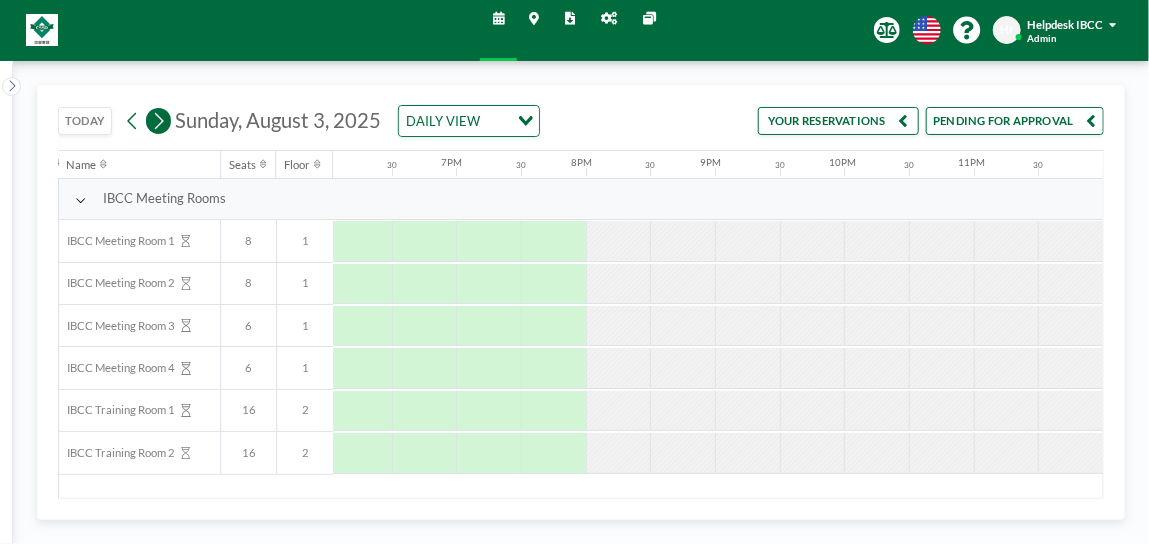 click 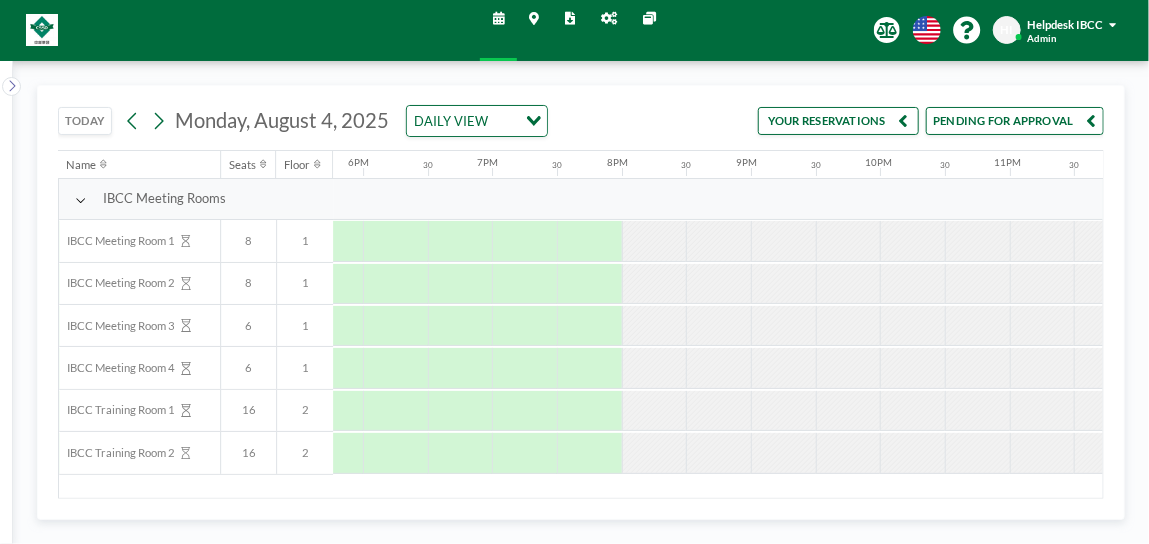scroll, scrollTop: 0, scrollLeft: 2335, axis: horizontal 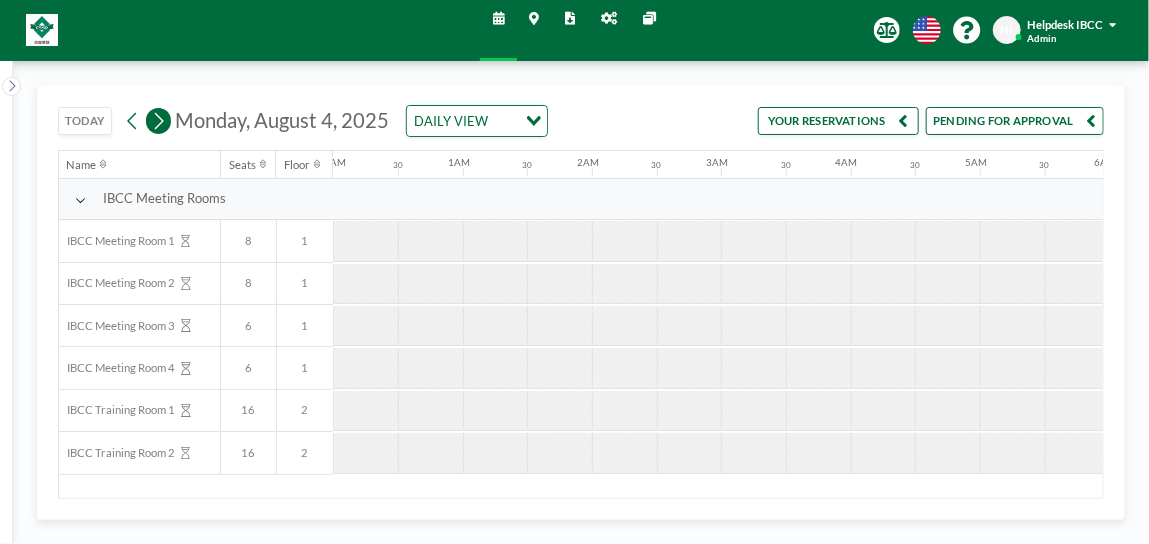 click 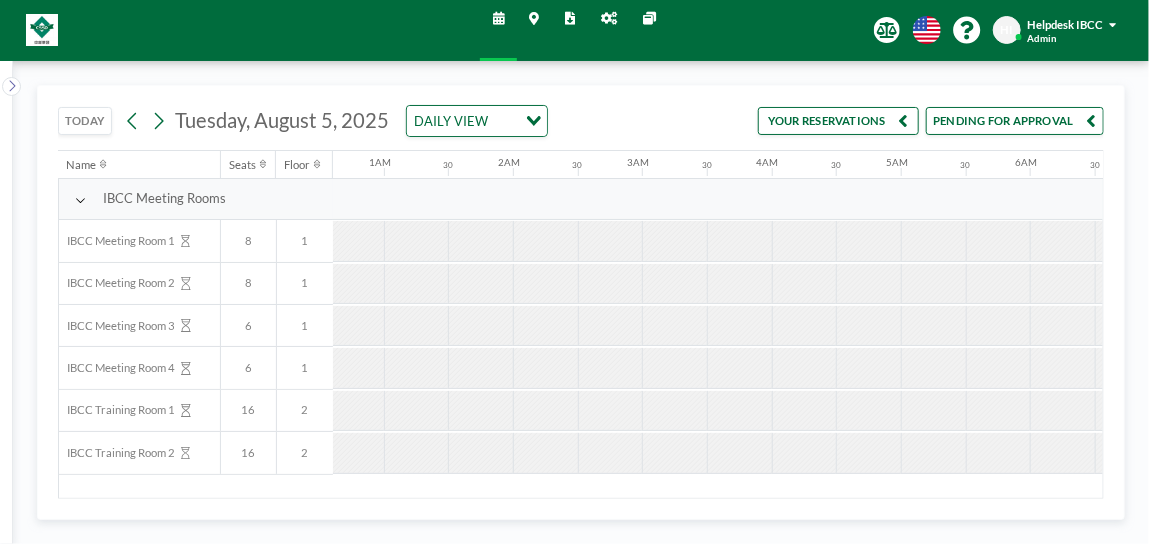 scroll, scrollTop: 0, scrollLeft: 0, axis: both 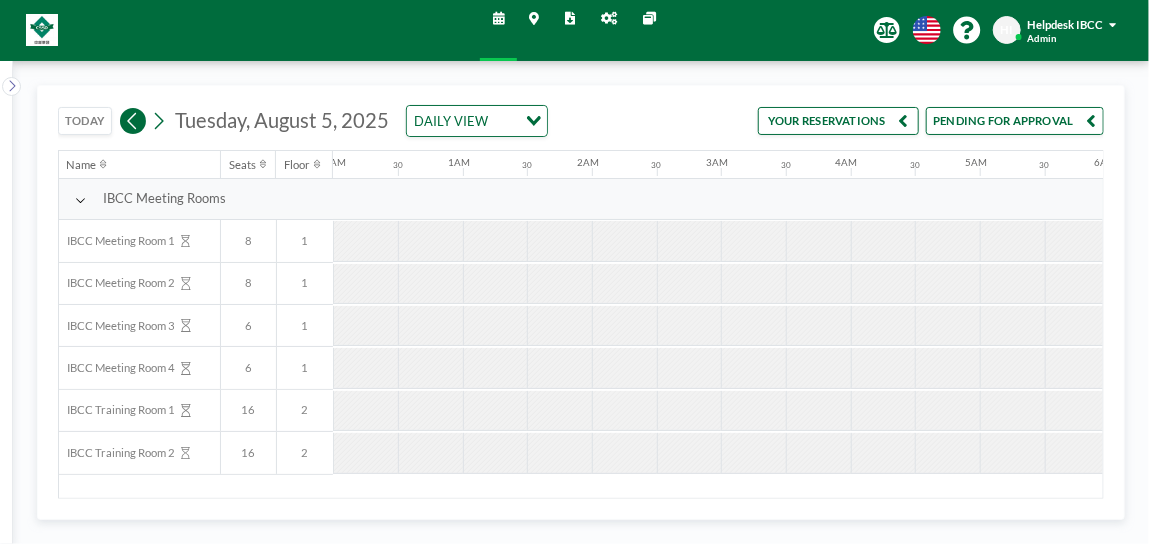 click 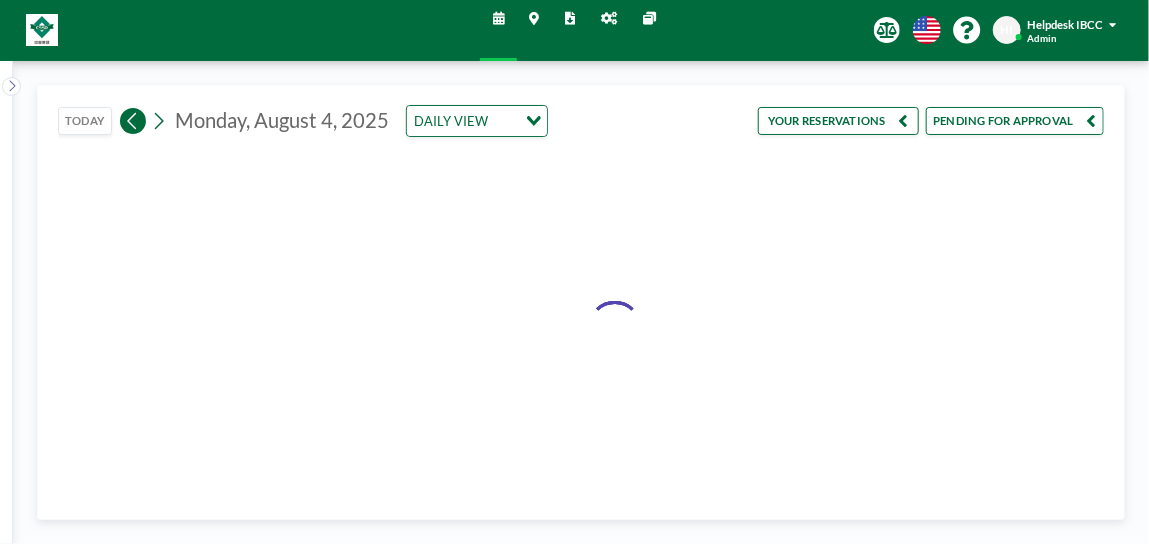 click 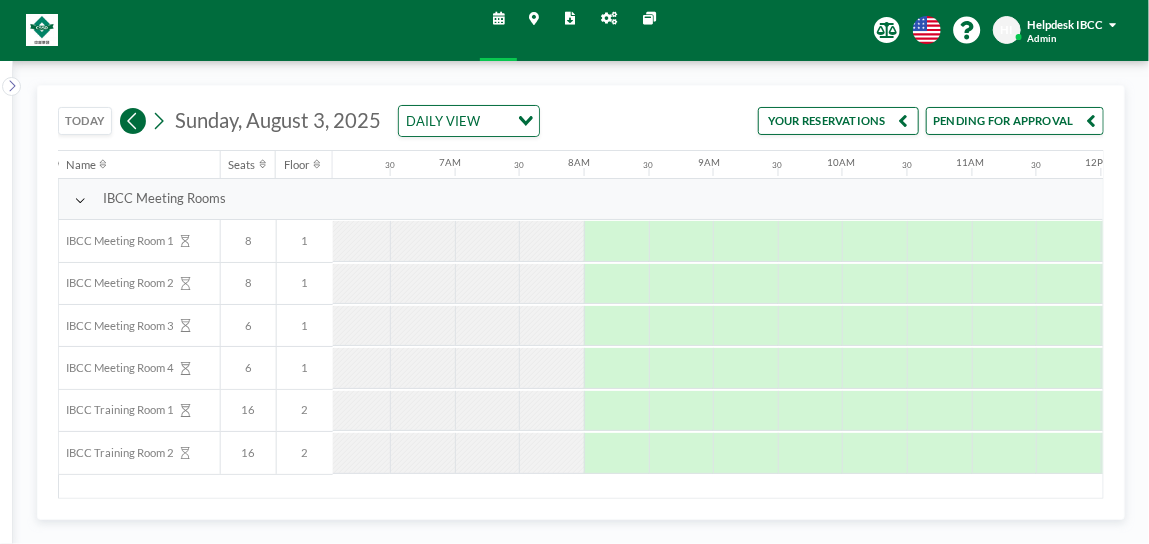 scroll, scrollTop: 0, scrollLeft: 900, axis: horizontal 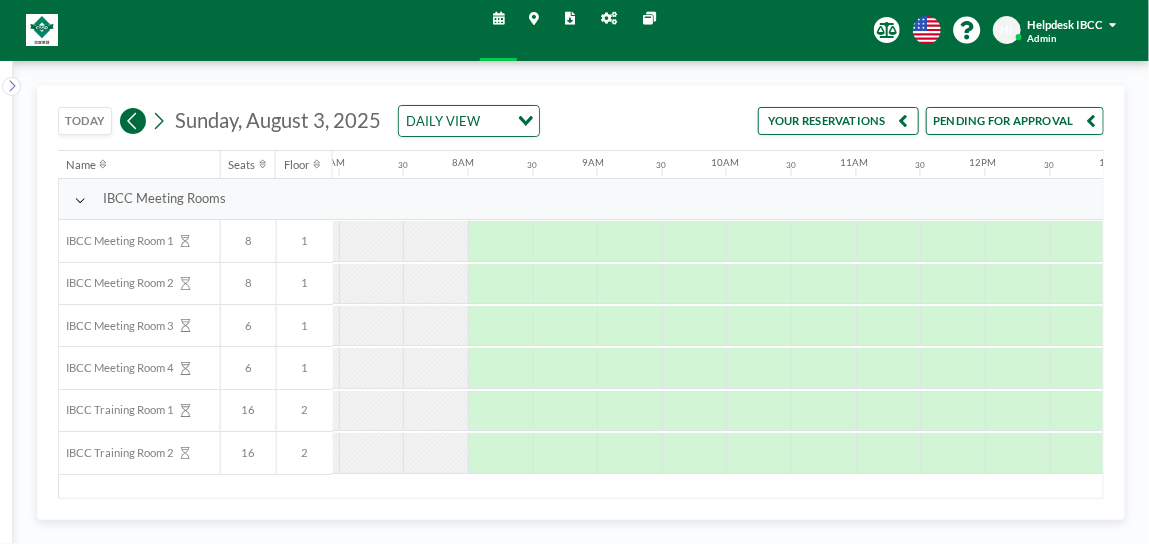 click 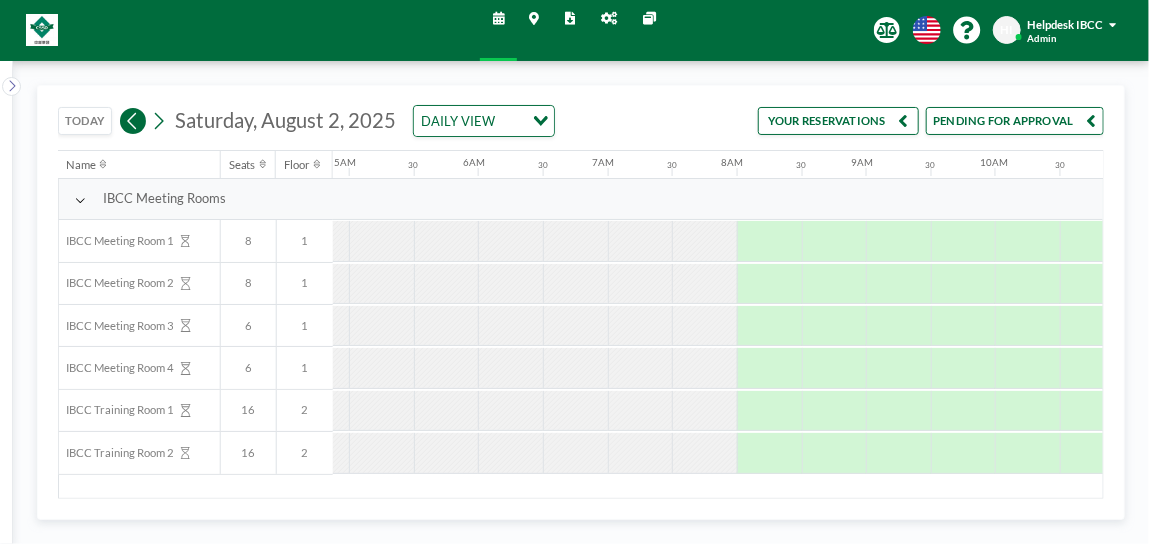 scroll, scrollTop: 0, scrollLeft: 899, axis: horizontal 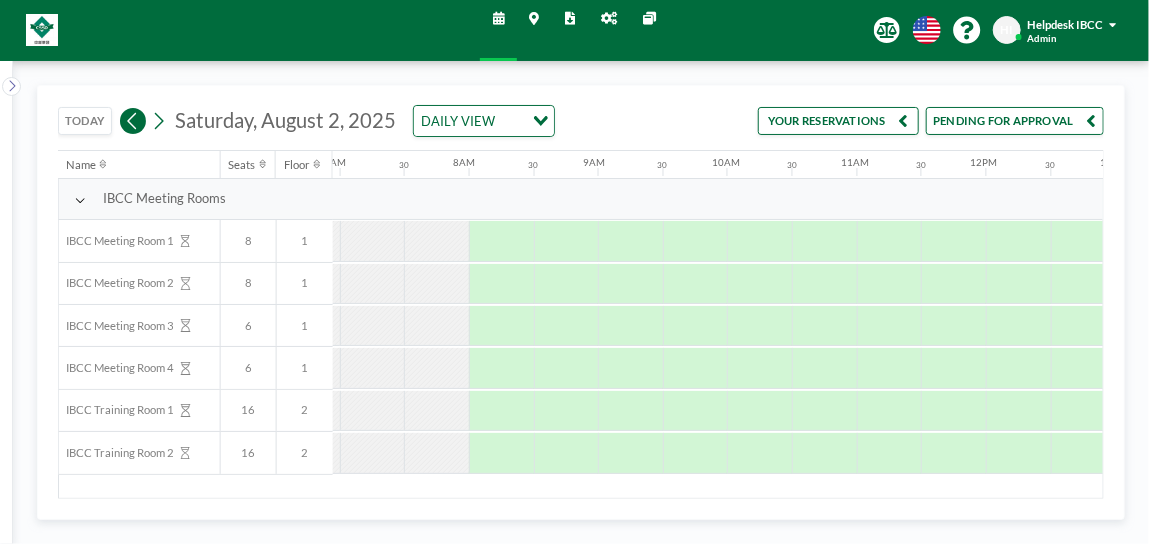 click 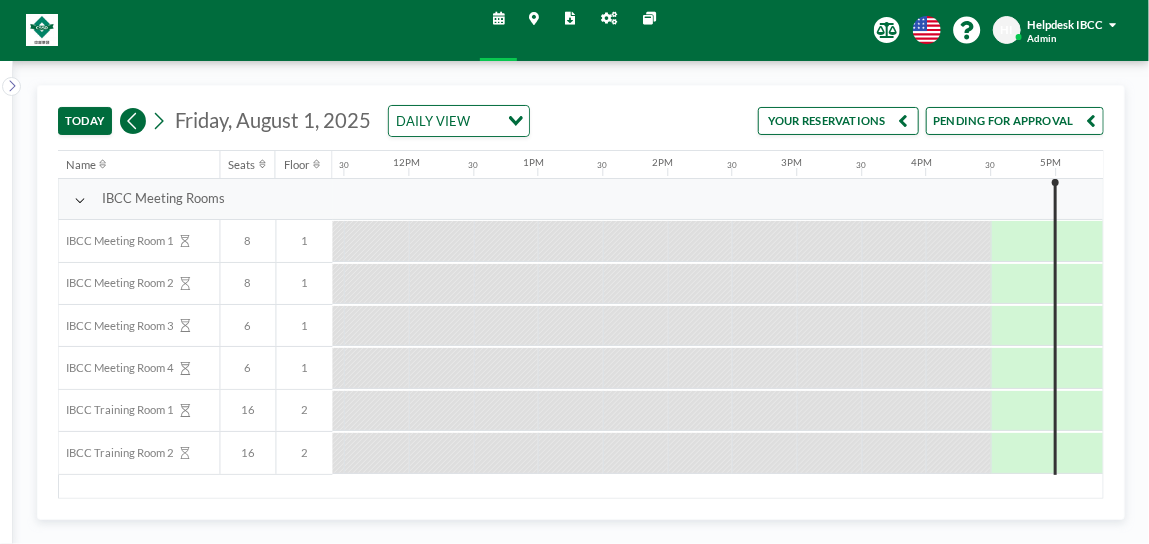 scroll, scrollTop: 0, scrollLeft: 1919, axis: horizontal 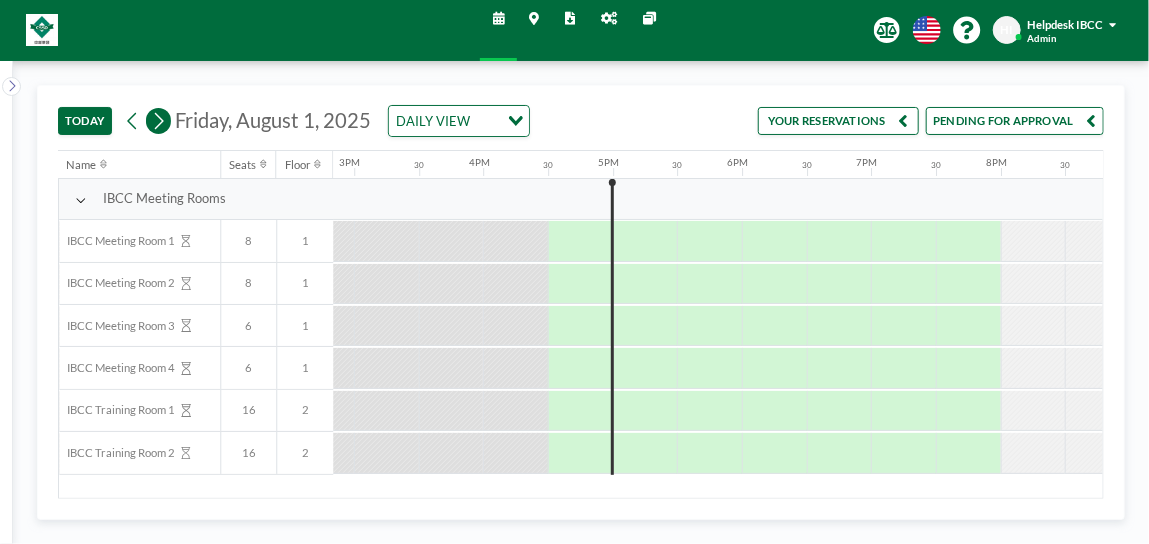 click 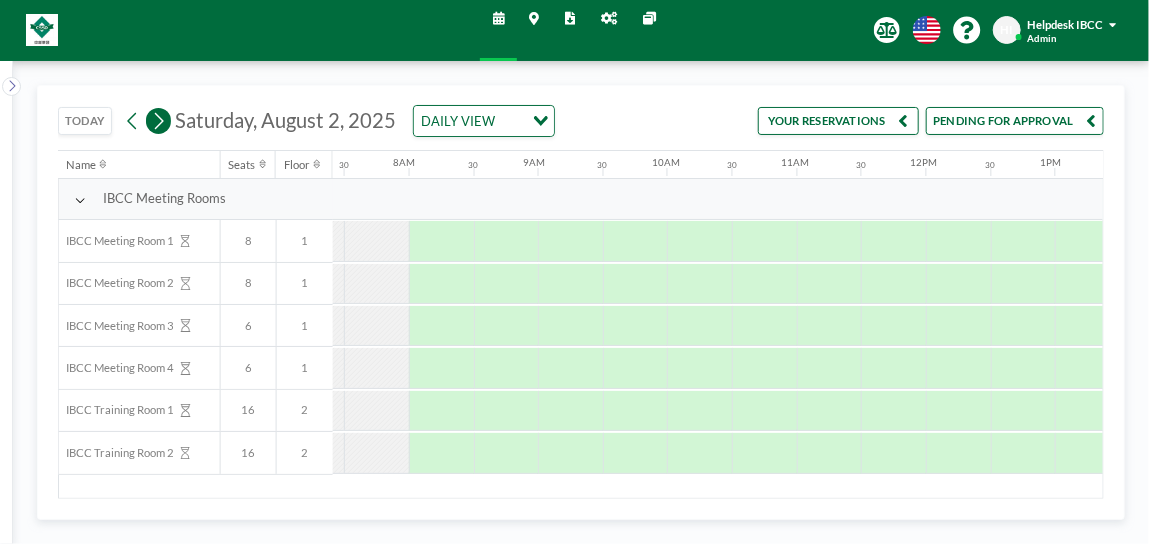 scroll, scrollTop: 0, scrollLeft: 960, axis: horizontal 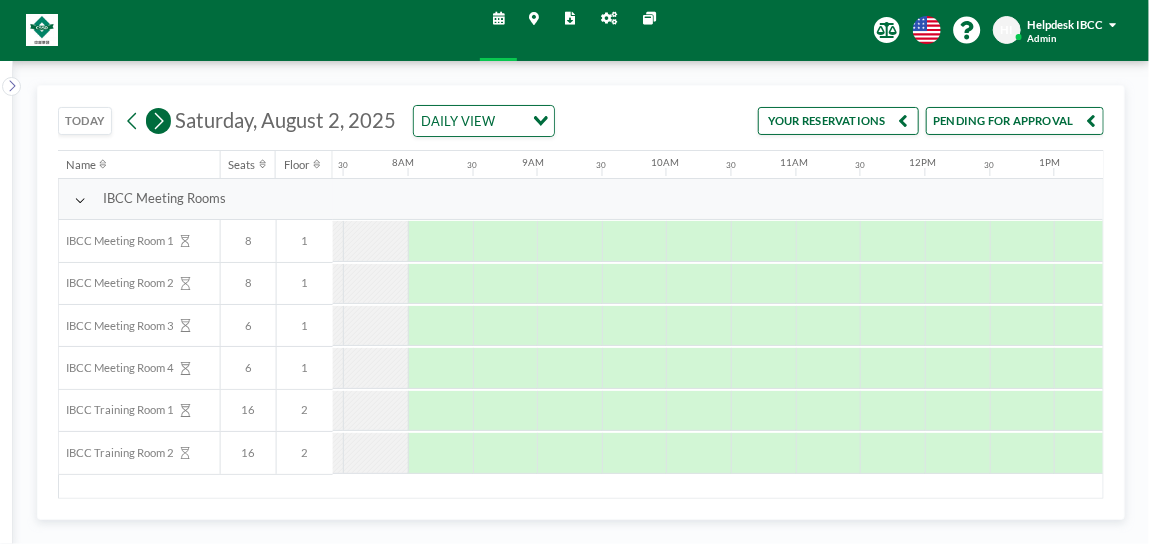 click 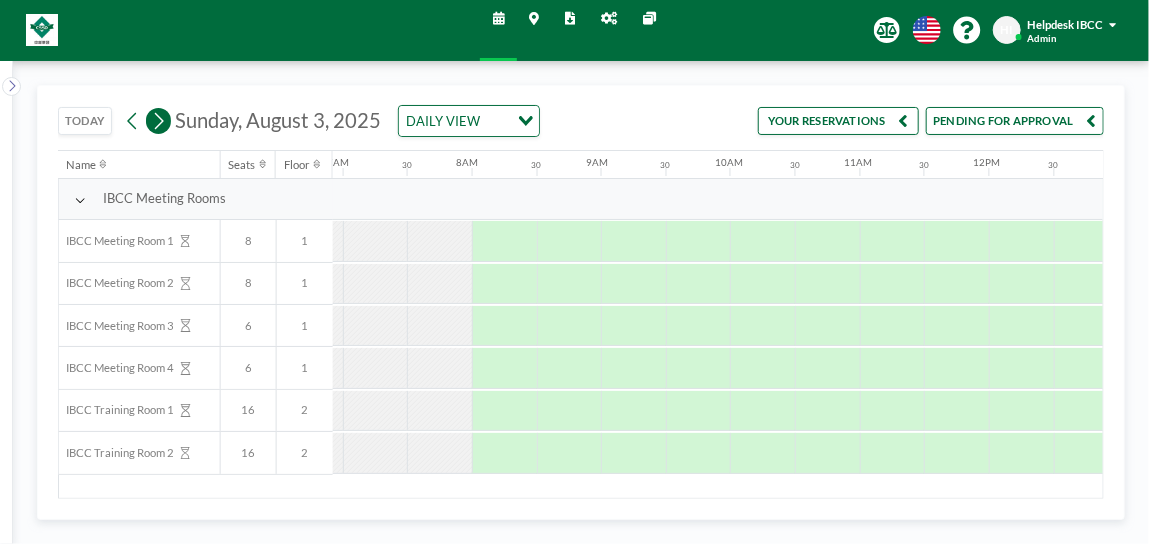 scroll, scrollTop: 0, scrollLeft: 900, axis: horizontal 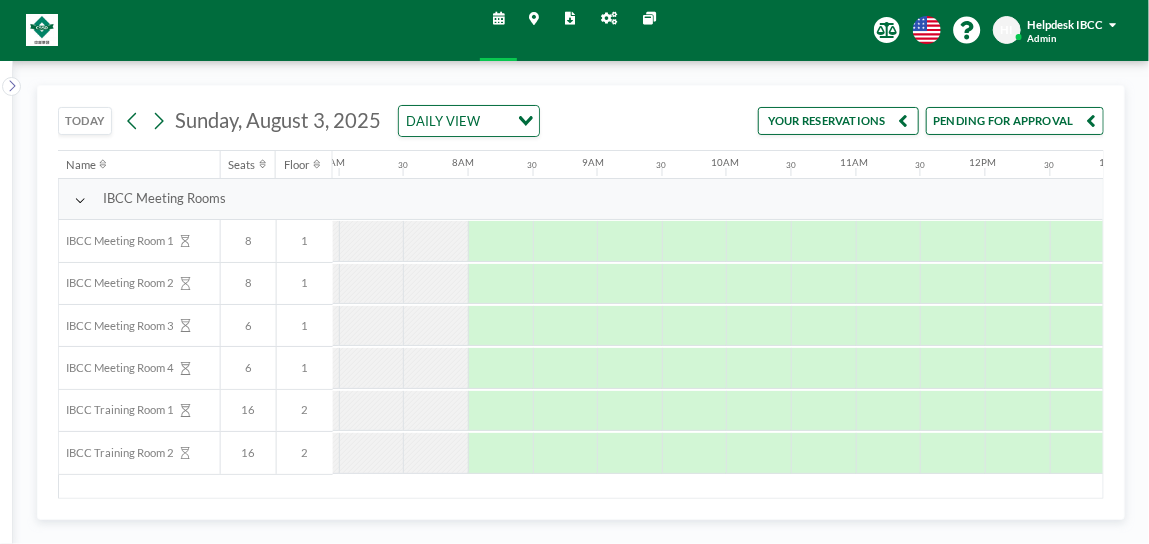 drag, startPoint x: 418, startPoint y: 501, endPoint x: 274, endPoint y: 498, distance: 144.03125 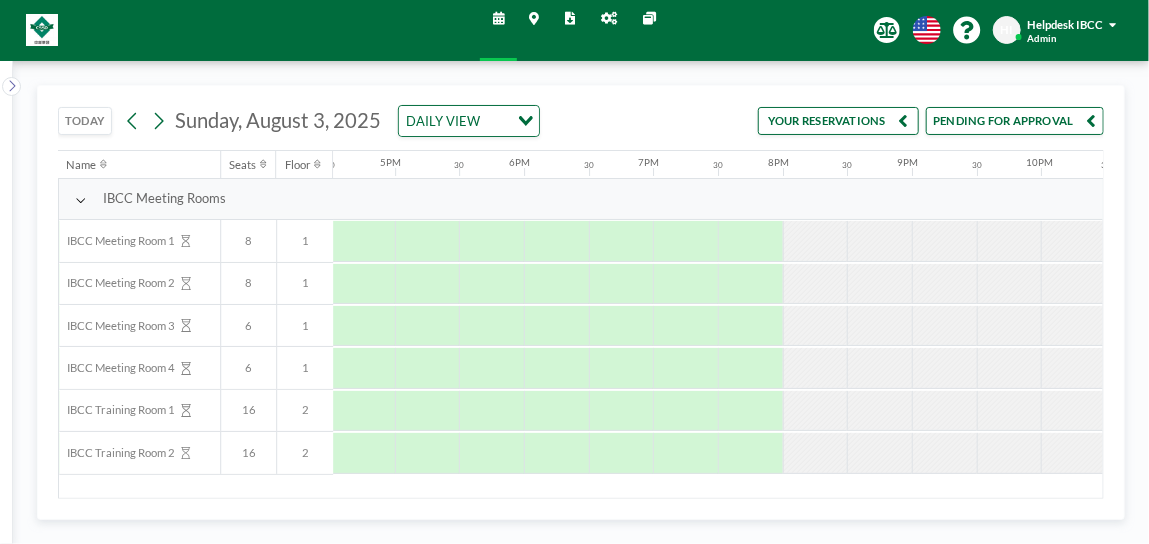 scroll, scrollTop: 0, scrollLeft: 2335, axis: horizontal 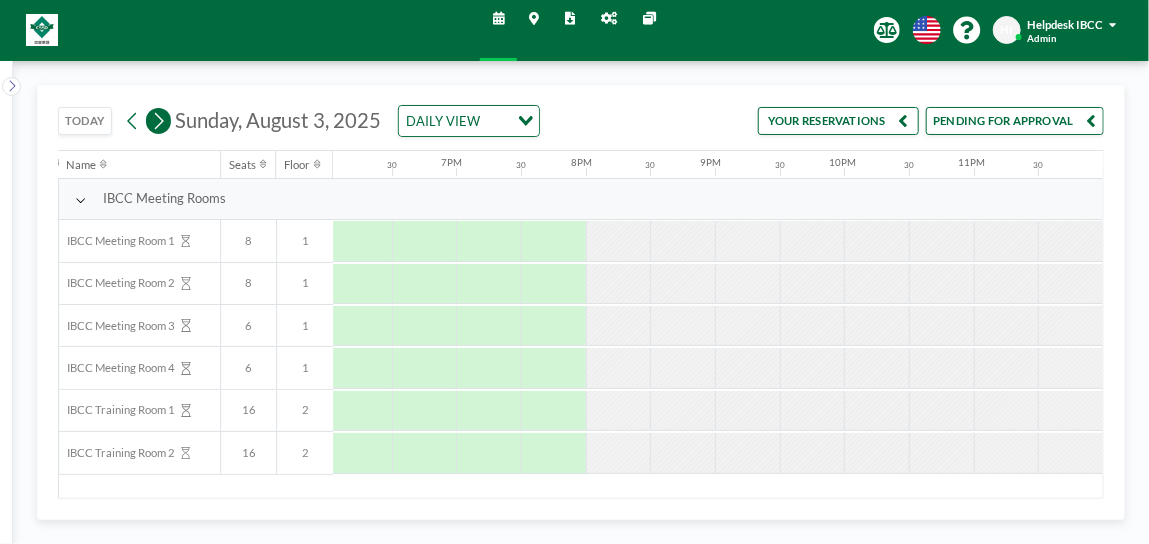 click at bounding box center (159, 121) 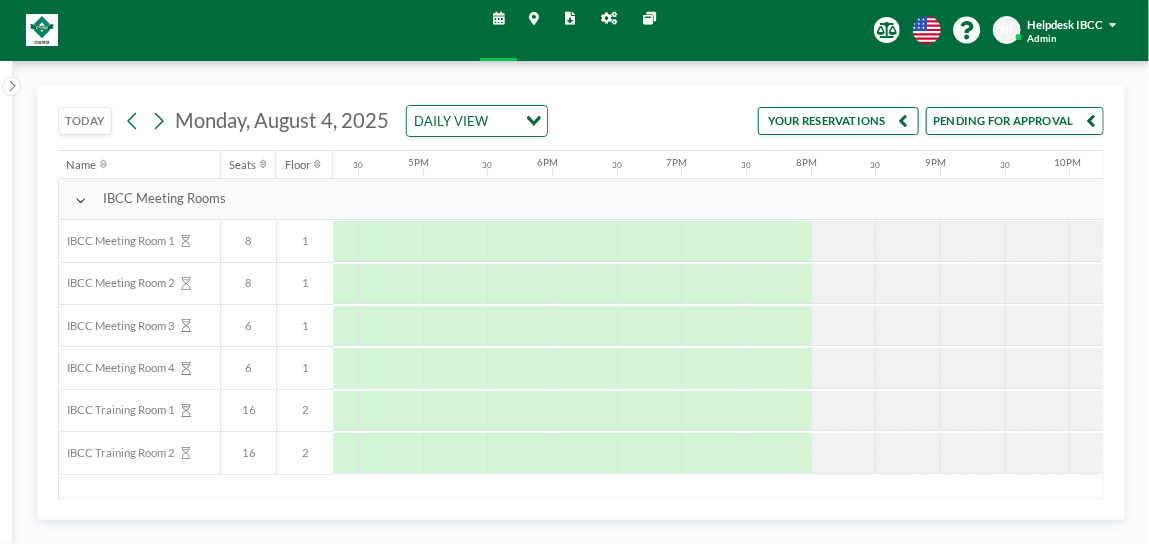 scroll, scrollTop: 0, scrollLeft: 2335, axis: horizontal 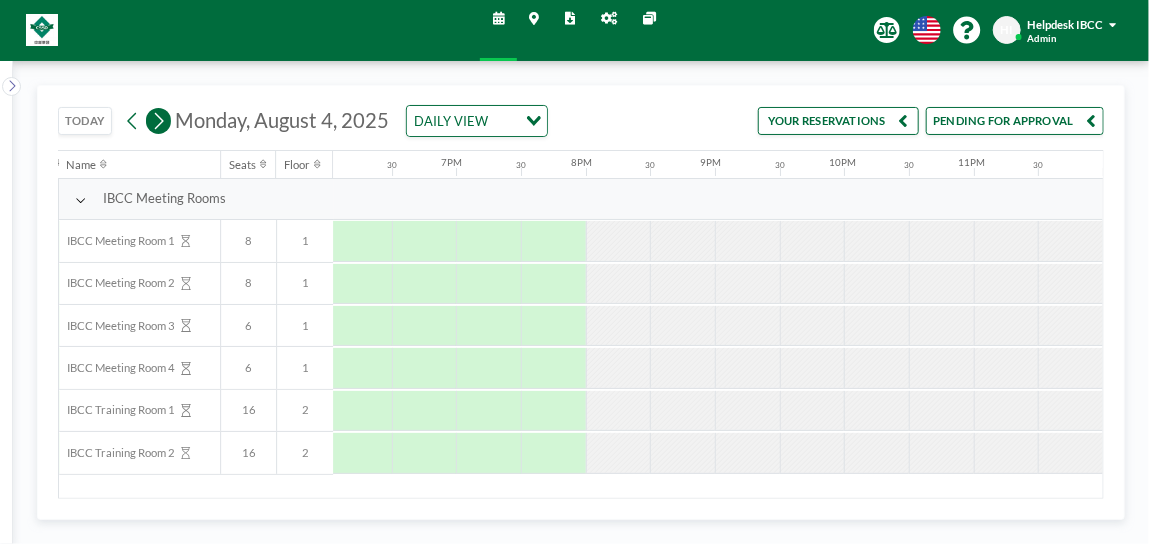 click 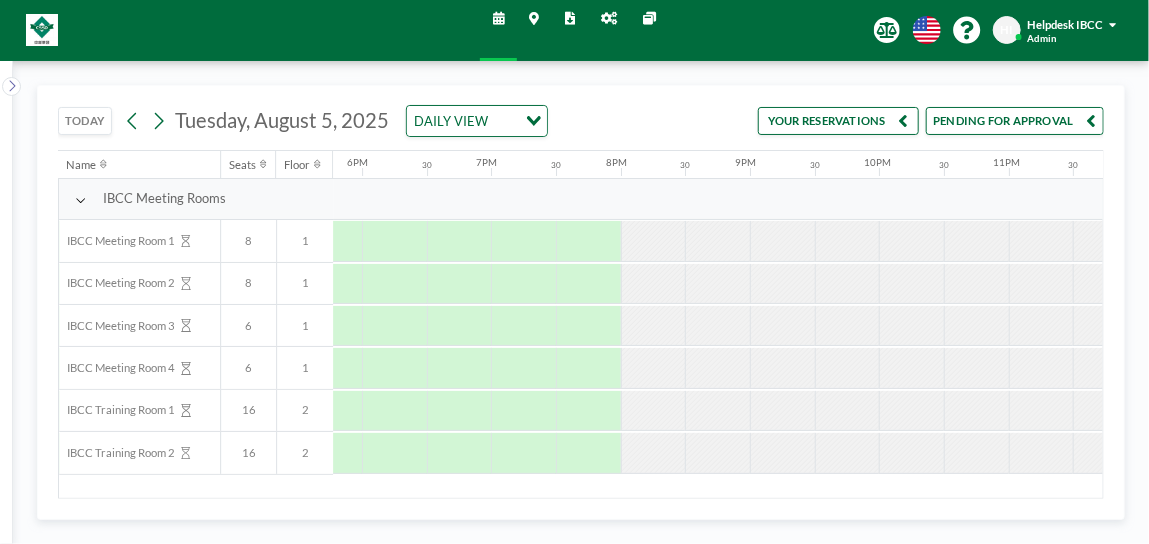 scroll, scrollTop: 0, scrollLeft: 2335, axis: horizontal 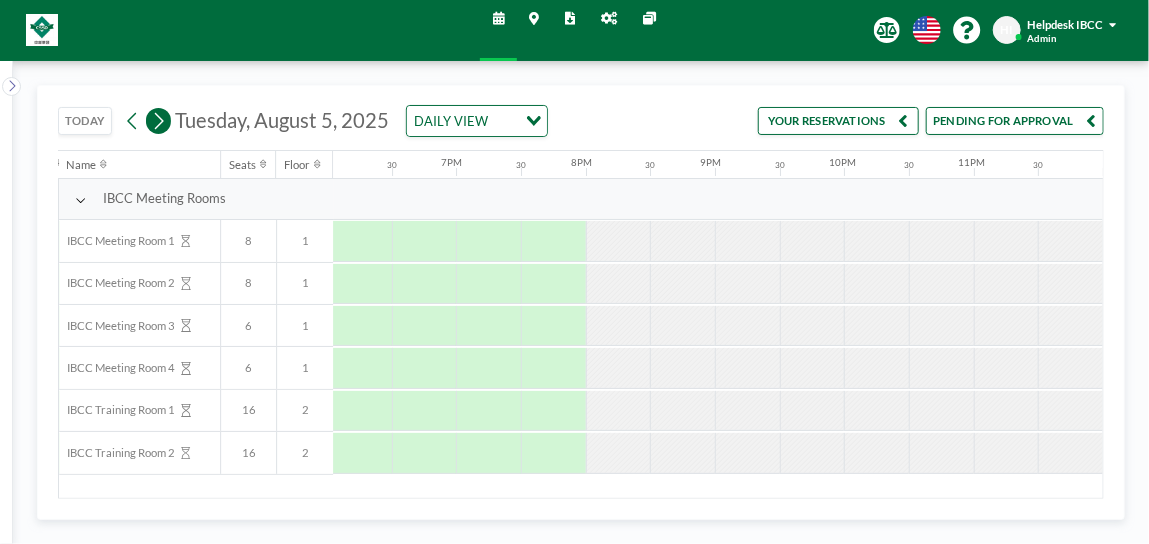 click 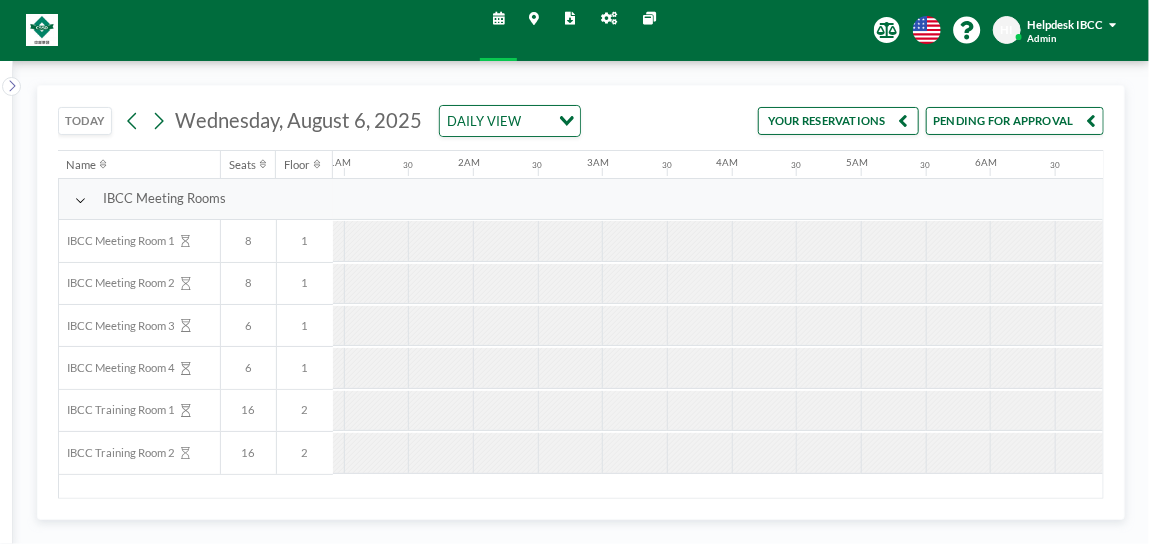 scroll, scrollTop: 0, scrollLeft: 0, axis: both 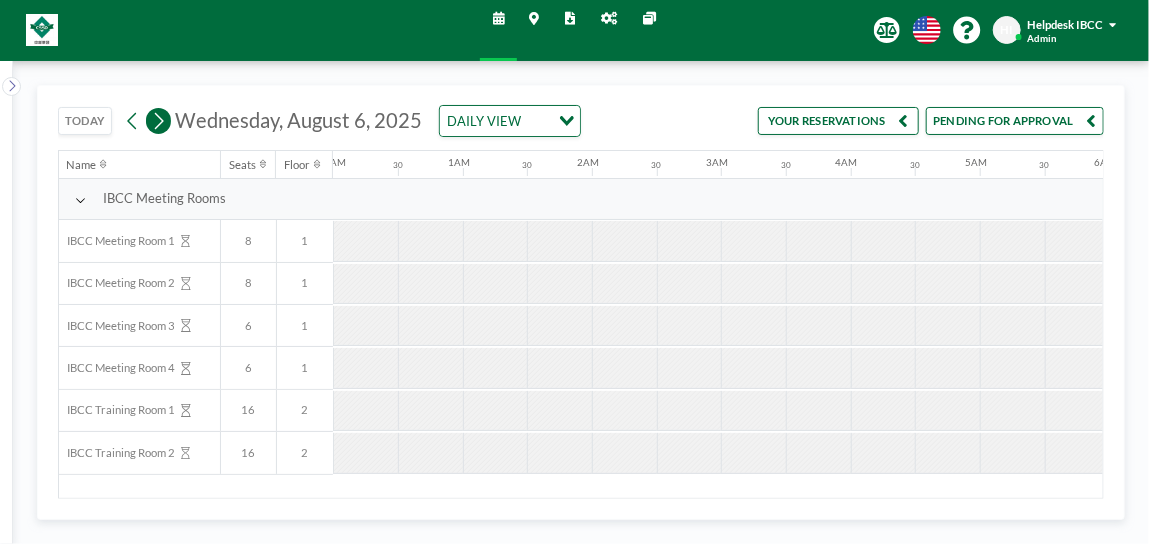 click at bounding box center [159, 121] 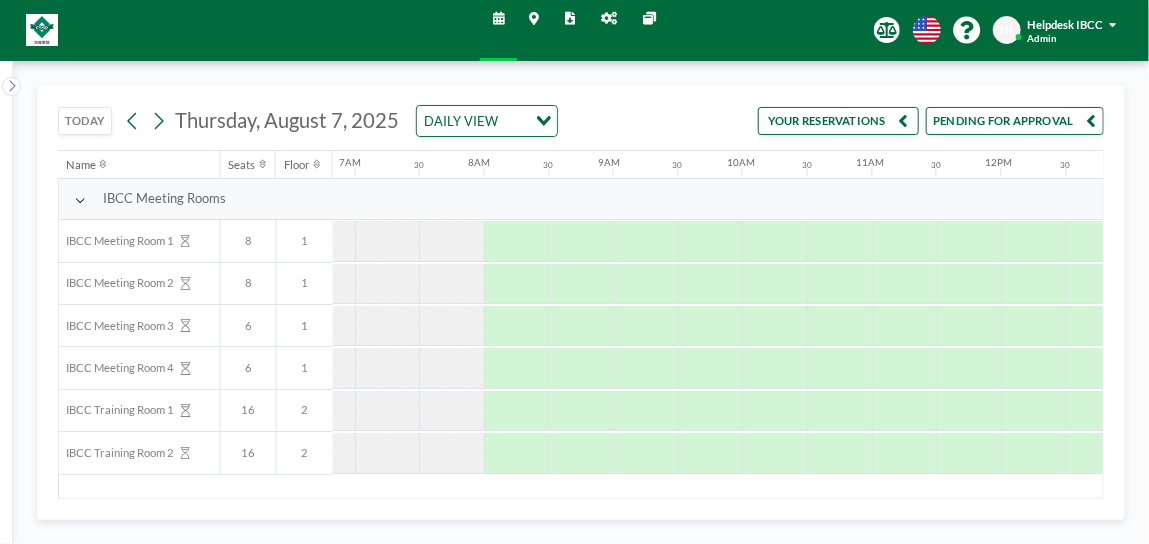scroll, scrollTop: 0, scrollLeft: 900, axis: horizontal 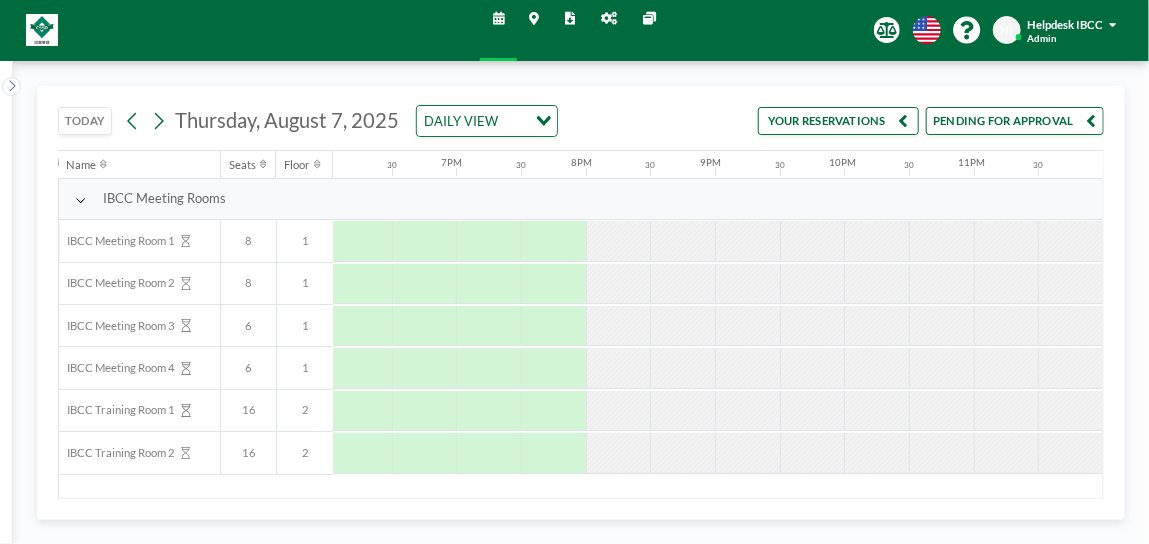 drag, startPoint x: 677, startPoint y: 499, endPoint x: 946, endPoint y: 488, distance: 269.22482 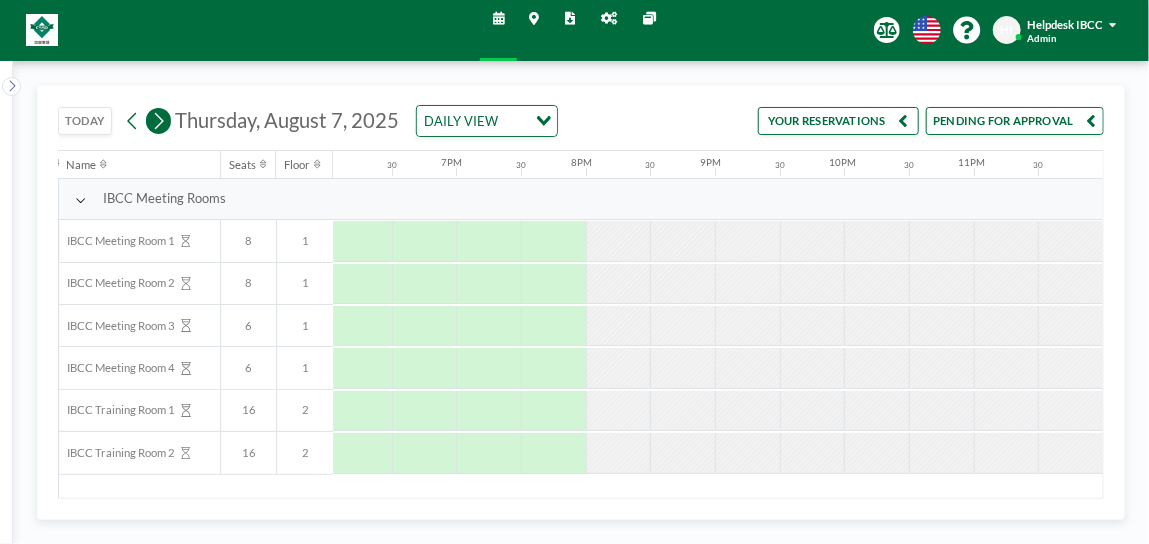 click 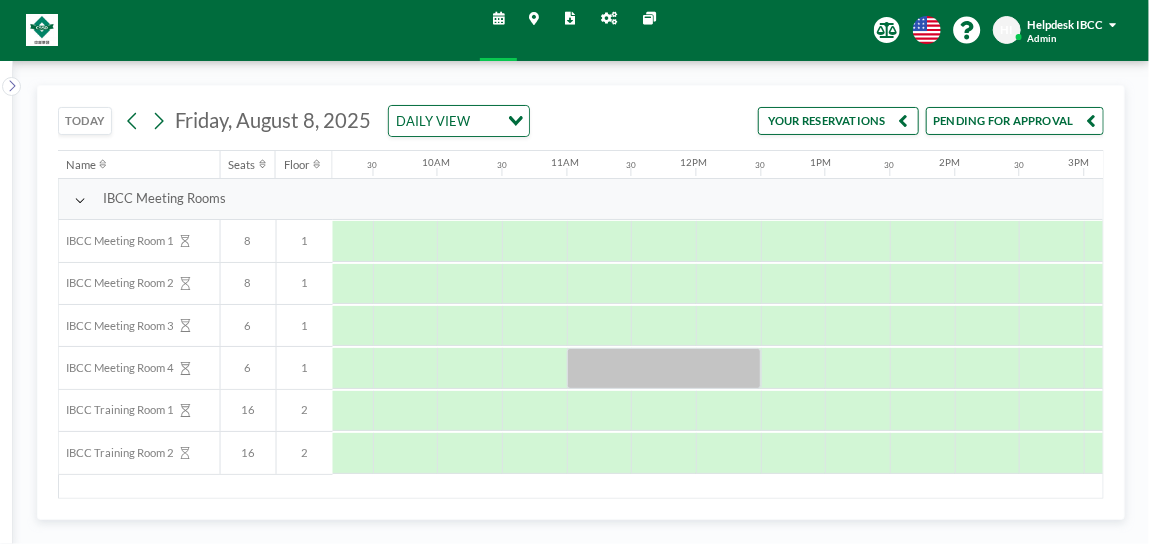 scroll, scrollTop: 0, scrollLeft: 1233, axis: horizontal 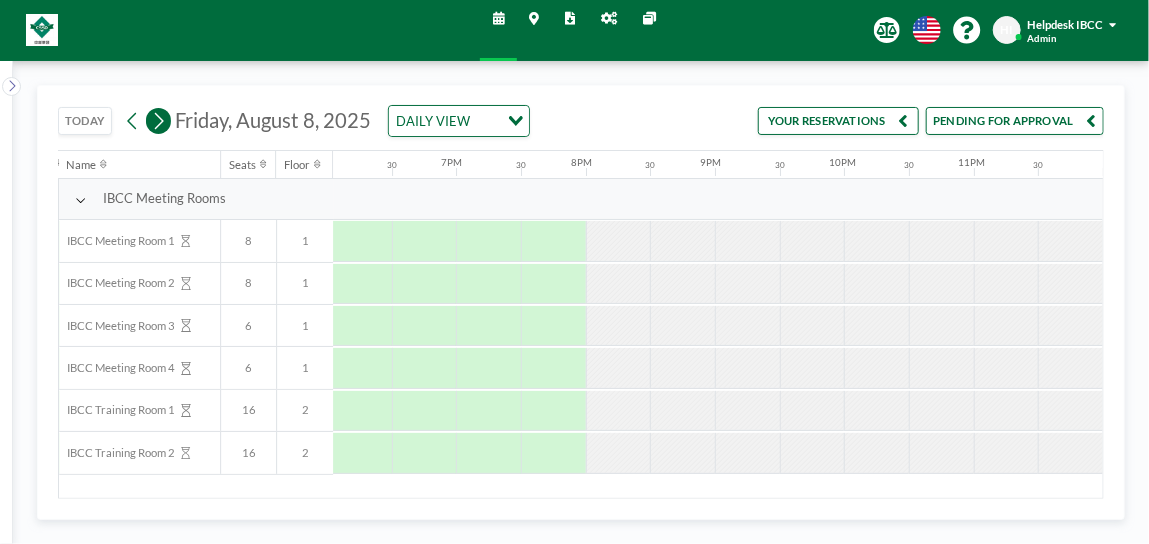 click 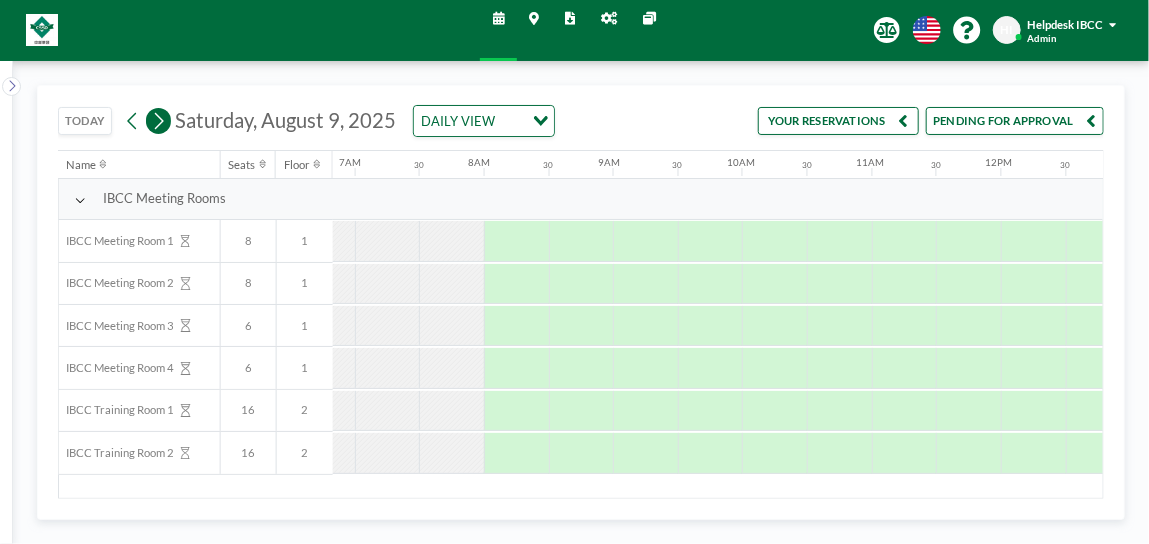 scroll, scrollTop: 0, scrollLeft: 900, axis: horizontal 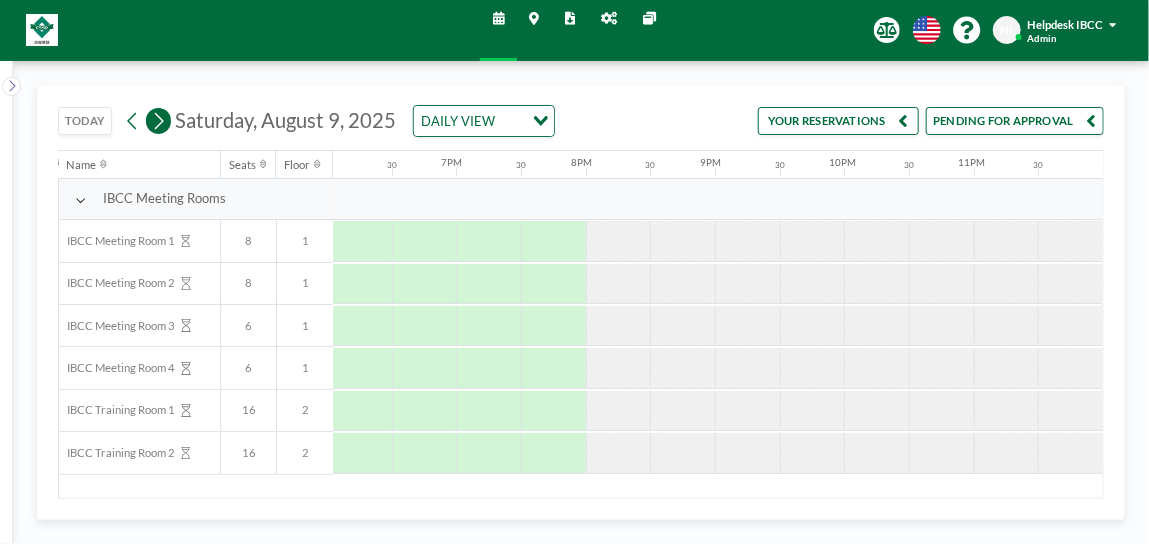 click 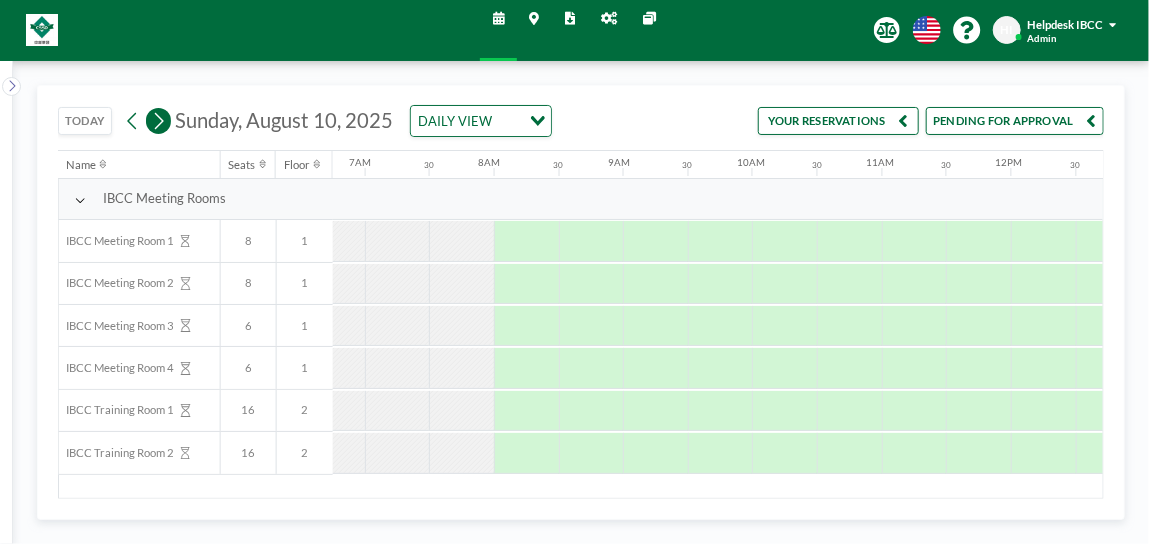 scroll, scrollTop: 0, scrollLeft: 900, axis: horizontal 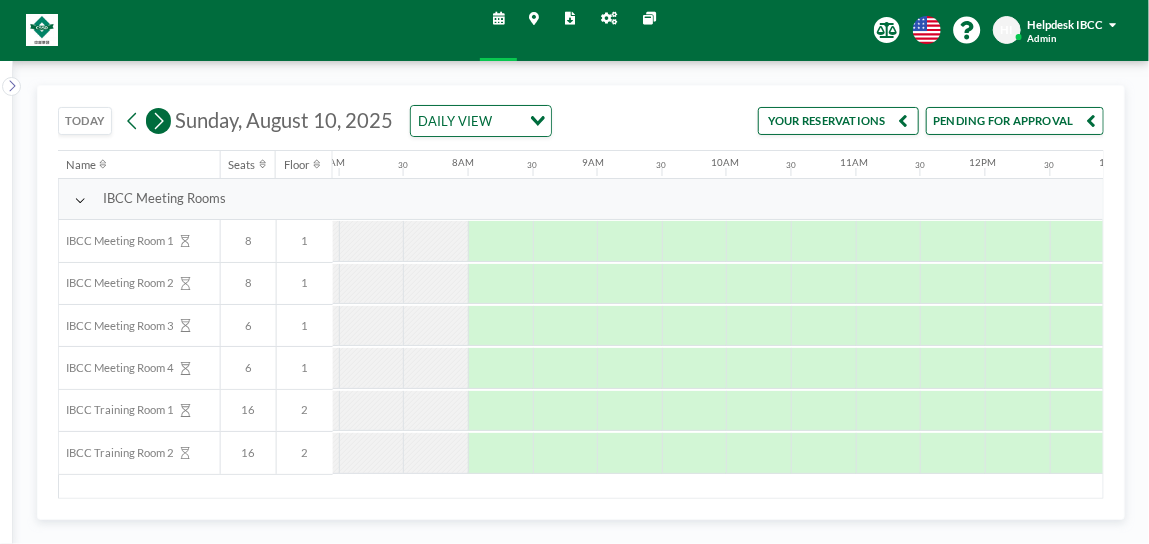 click 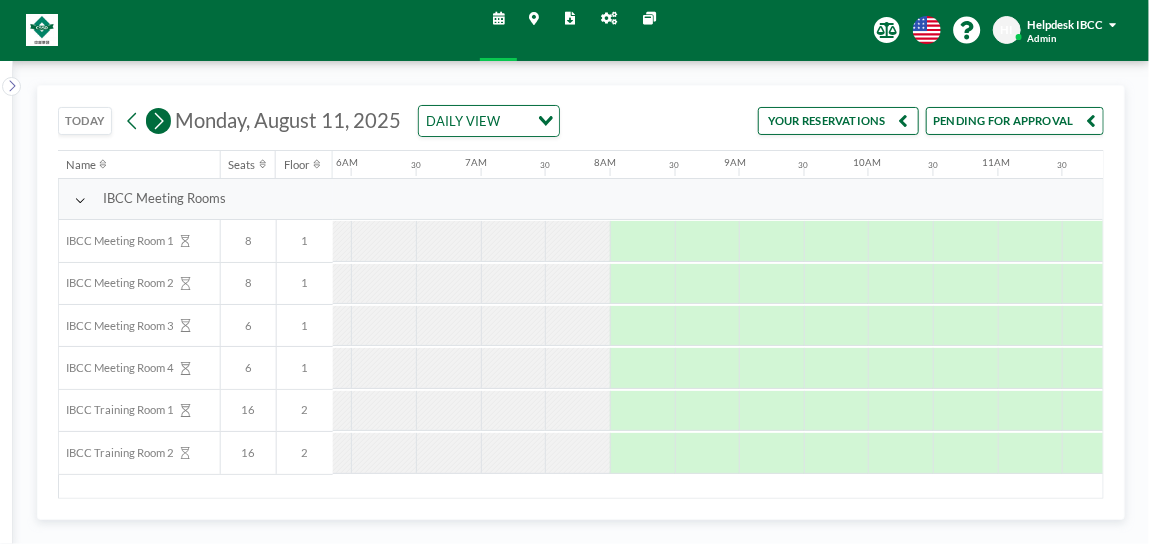 scroll, scrollTop: 0, scrollLeft: 900, axis: horizontal 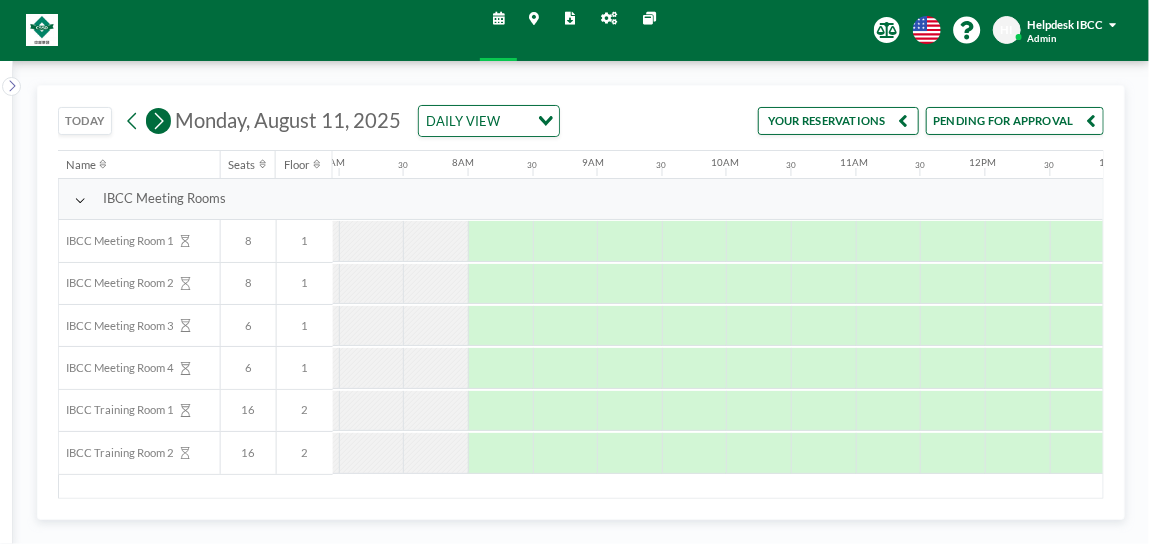 click 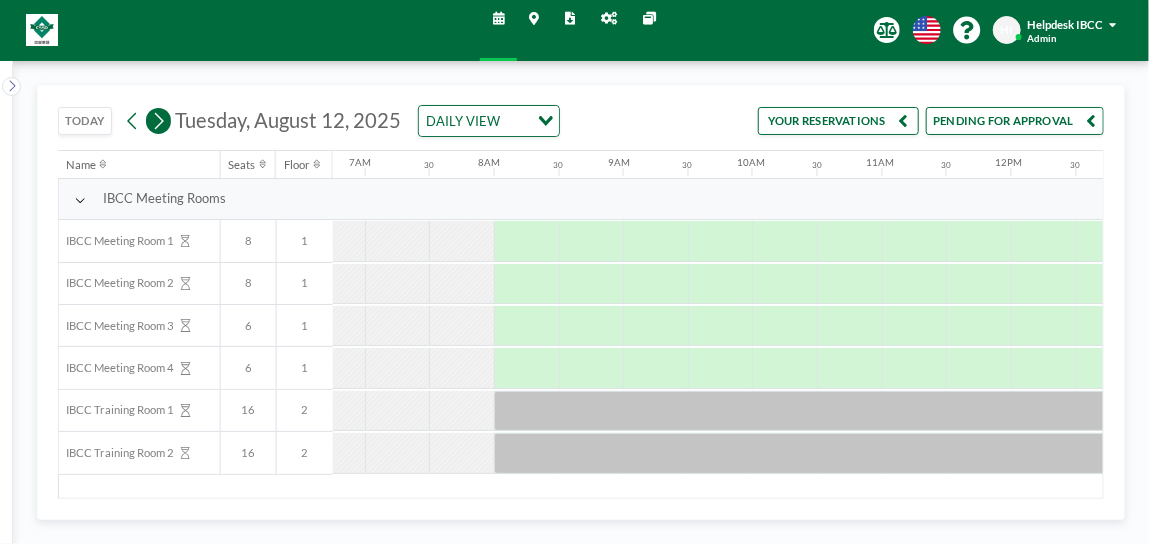scroll, scrollTop: 0, scrollLeft: 900, axis: horizontal 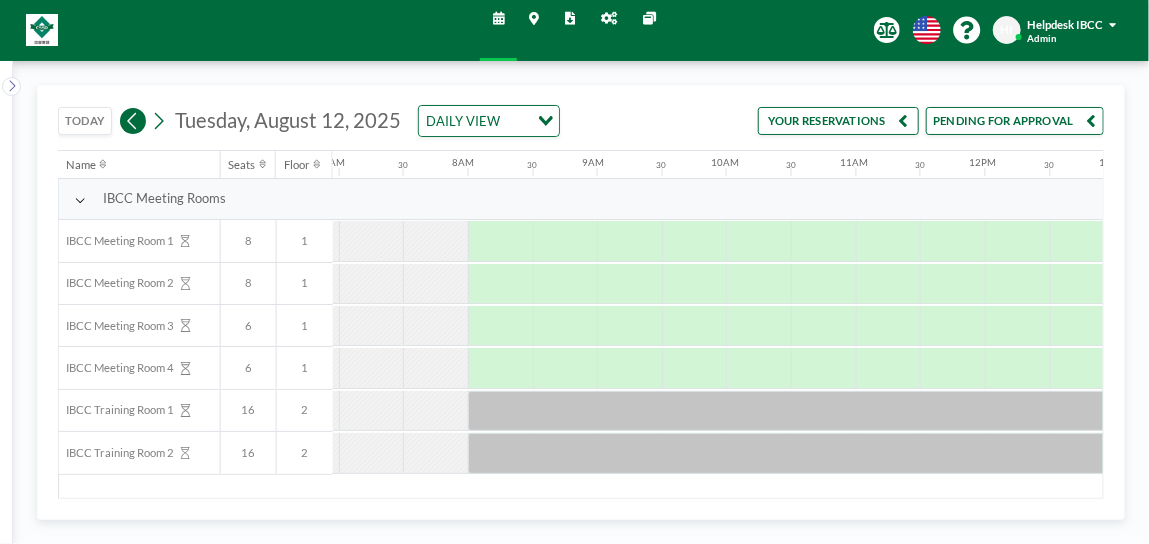 click at bounding box center (133, 121) 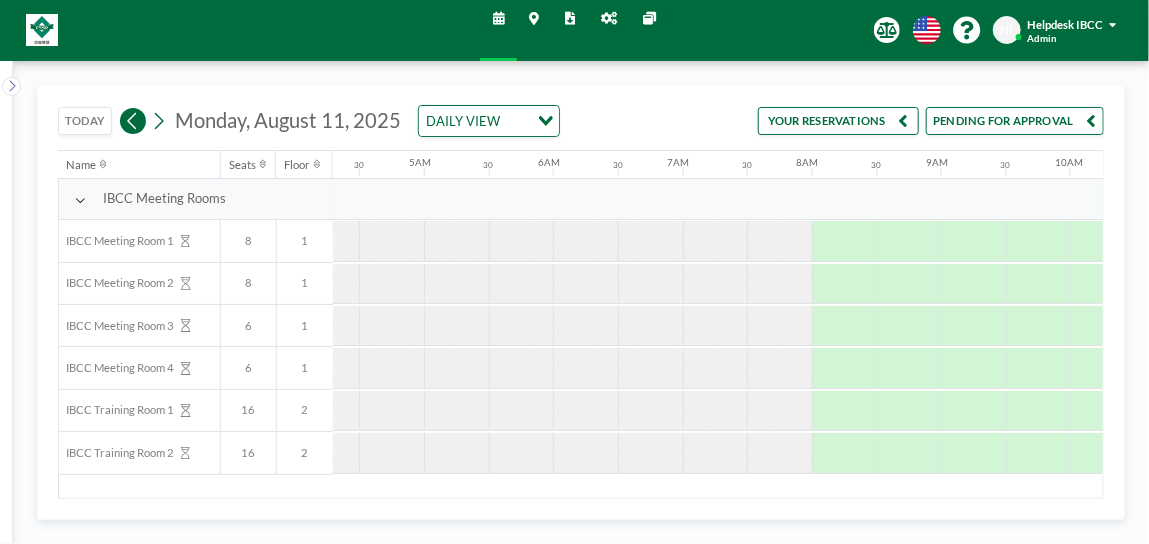 click at bounding box center (133, 121) 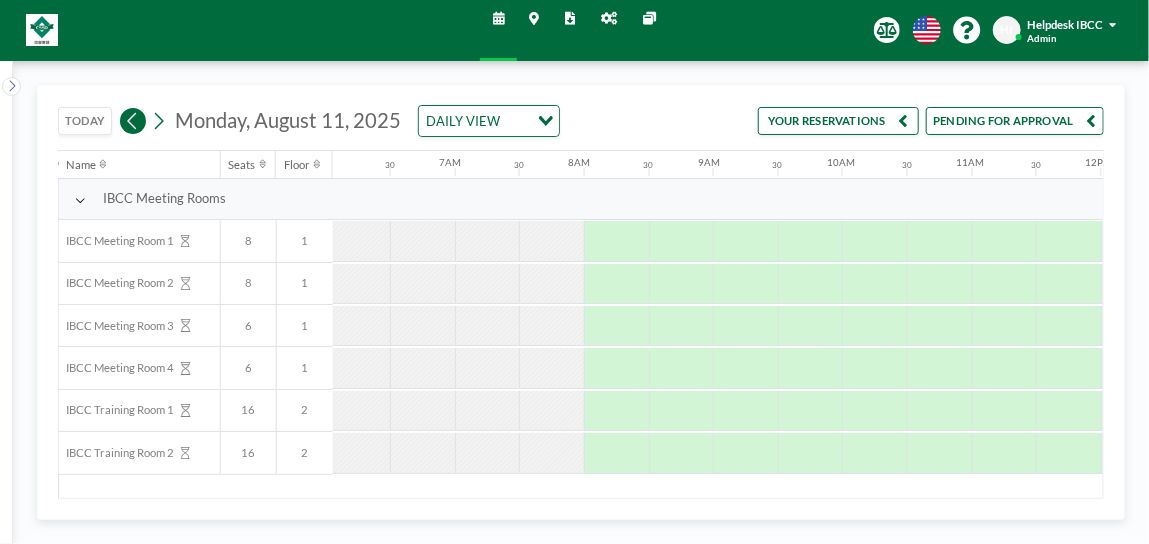 scroll, scrollTop: 0, scrollLeft: 0, axis: both 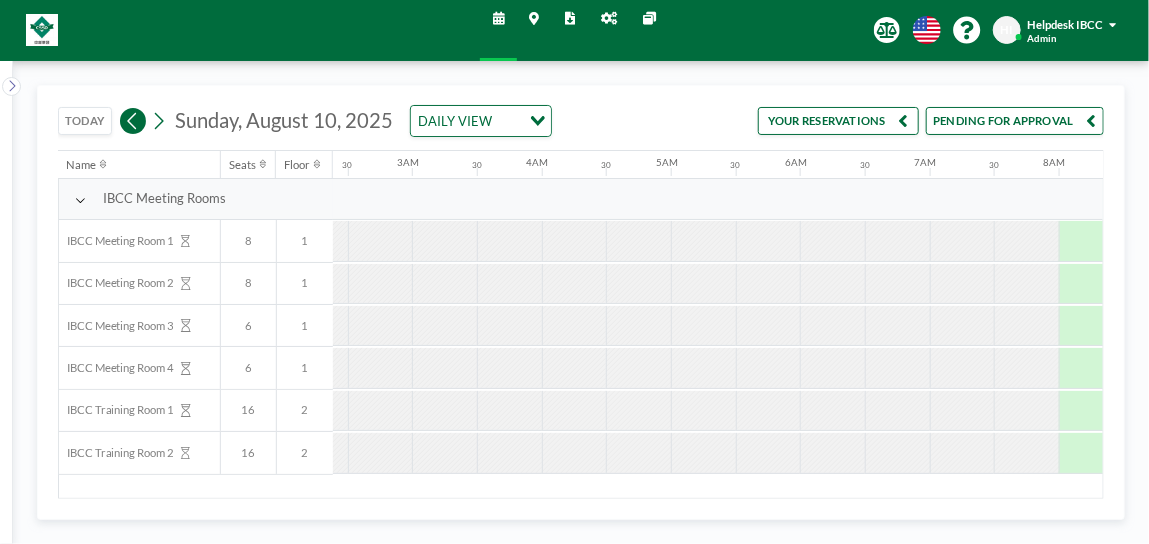 click at bounding box center (133, 121) 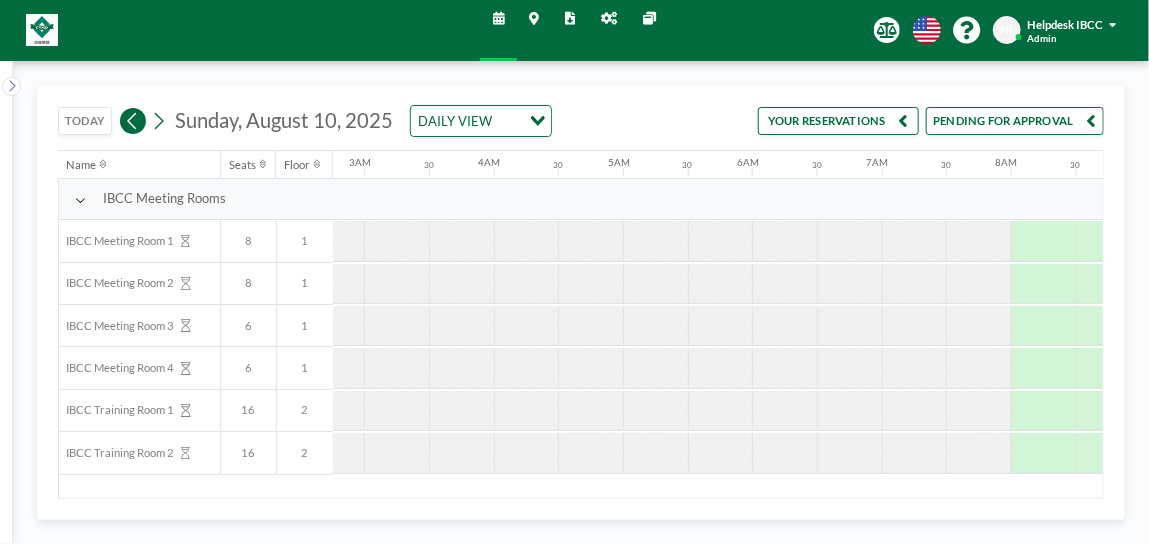 scroll, scrollTop: 0, scrollLeft: 0, axis: both 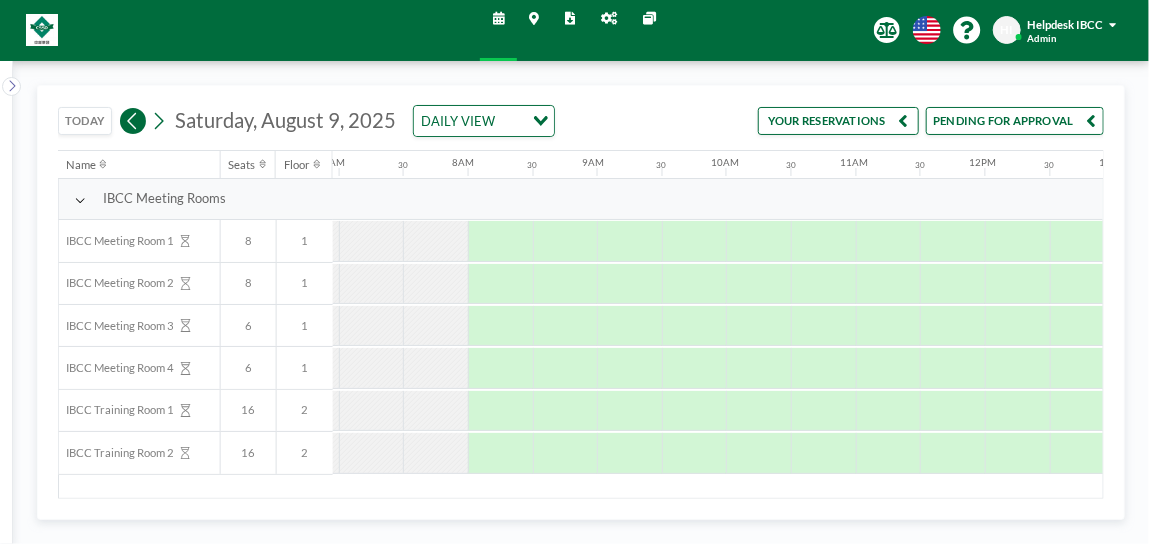 click at bounding box center (133, 121) 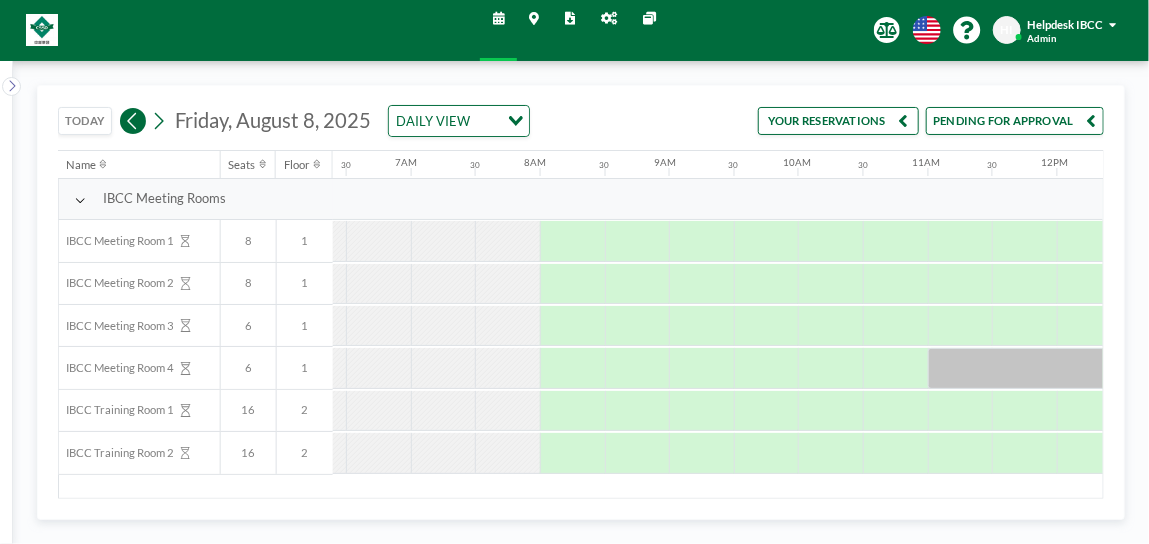 scroll, scrollTop: 0, scrollLeft: 900, axis: horizontal 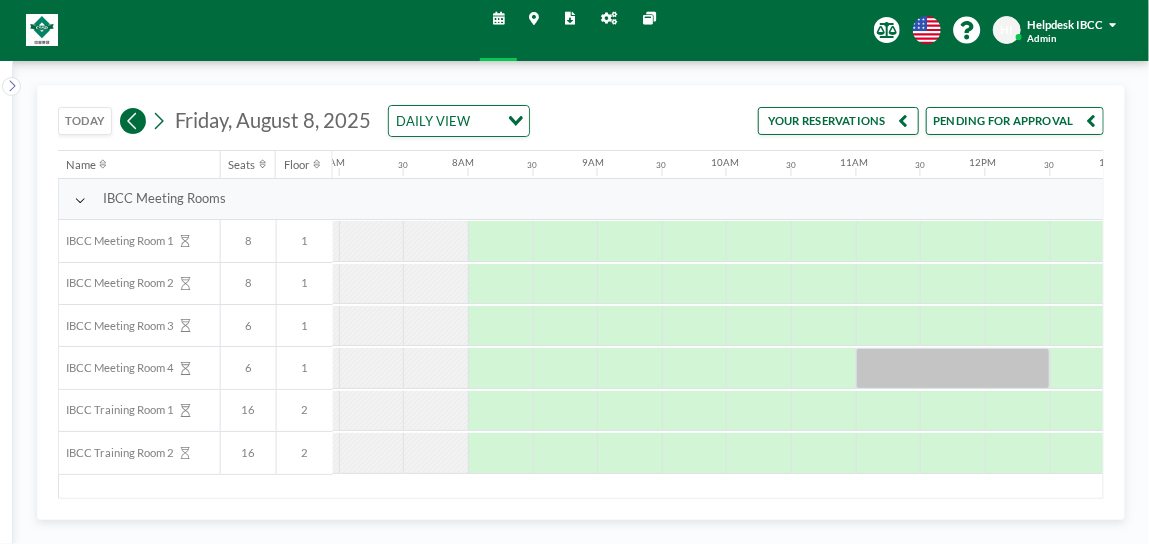 click at bounding box center [133, 121] 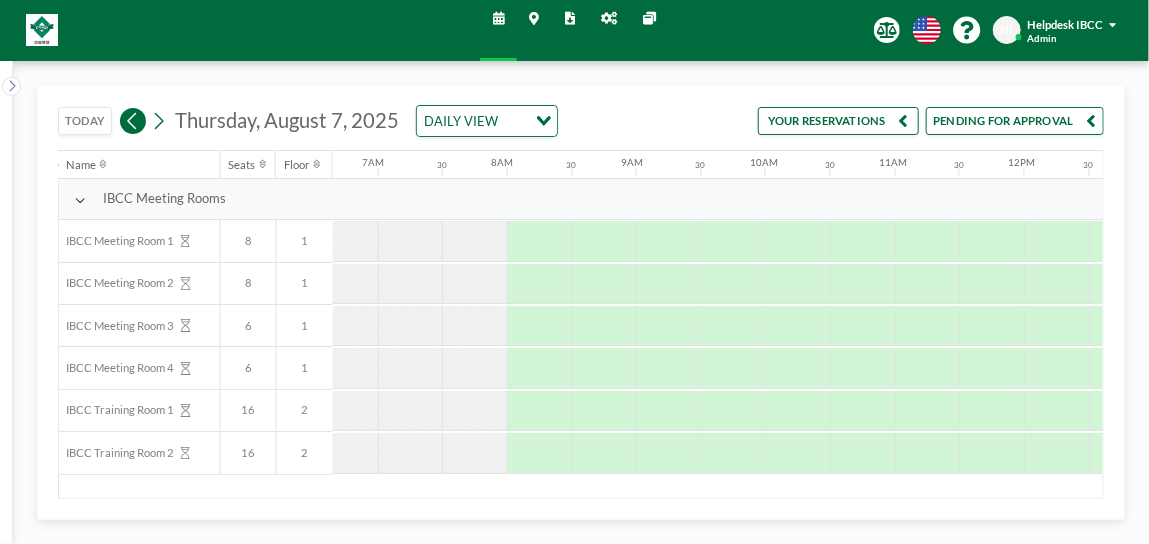 scroll, scrollTop: 0, scrollLeft: 900, axis: horizontal 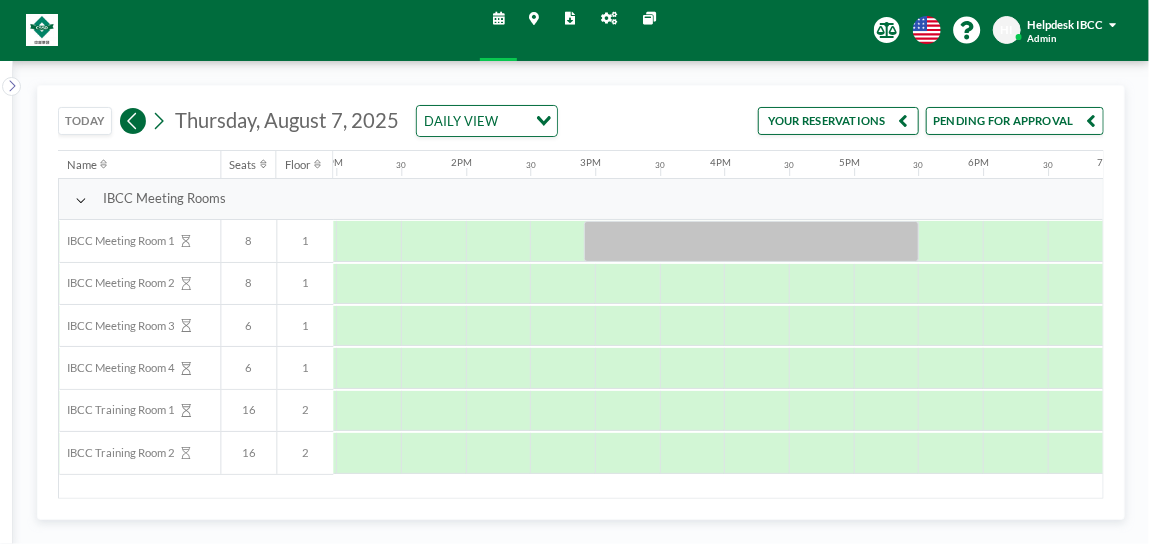 click 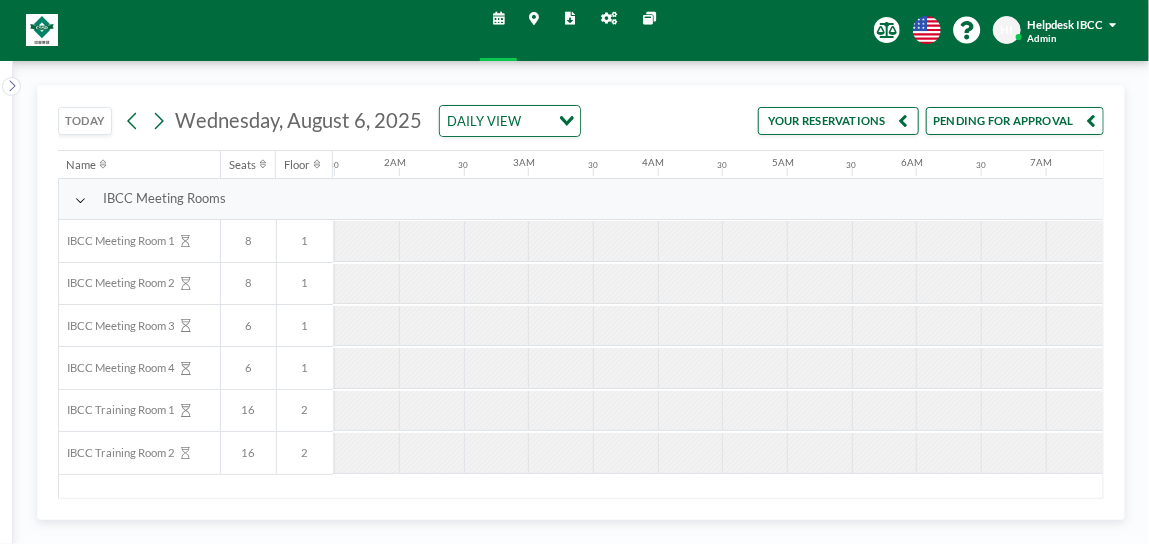 scroll, scrollTop: 0, scrollLeft: 186, axis: horizontal 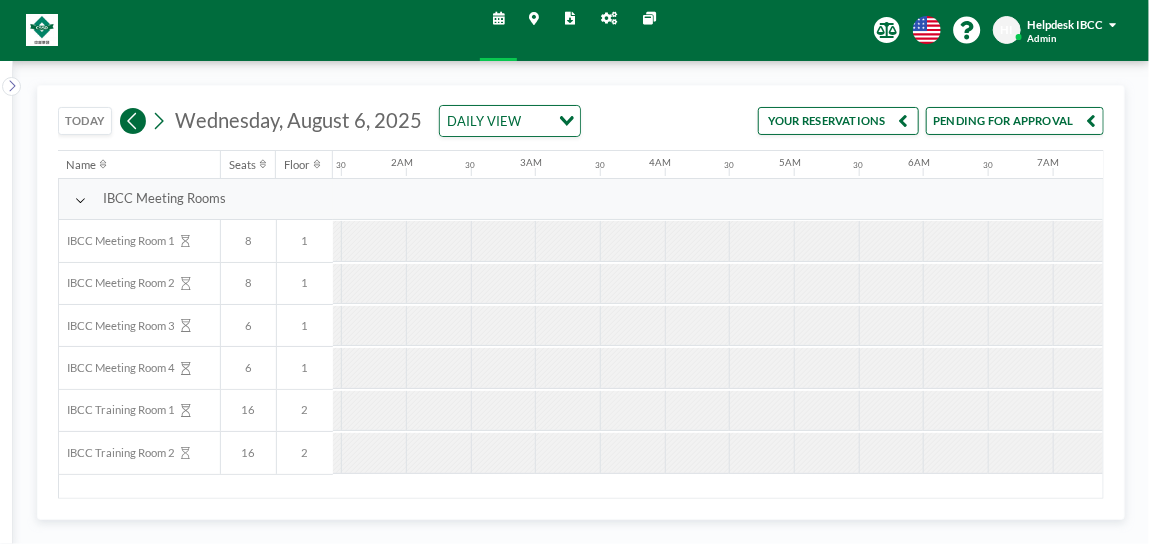 click 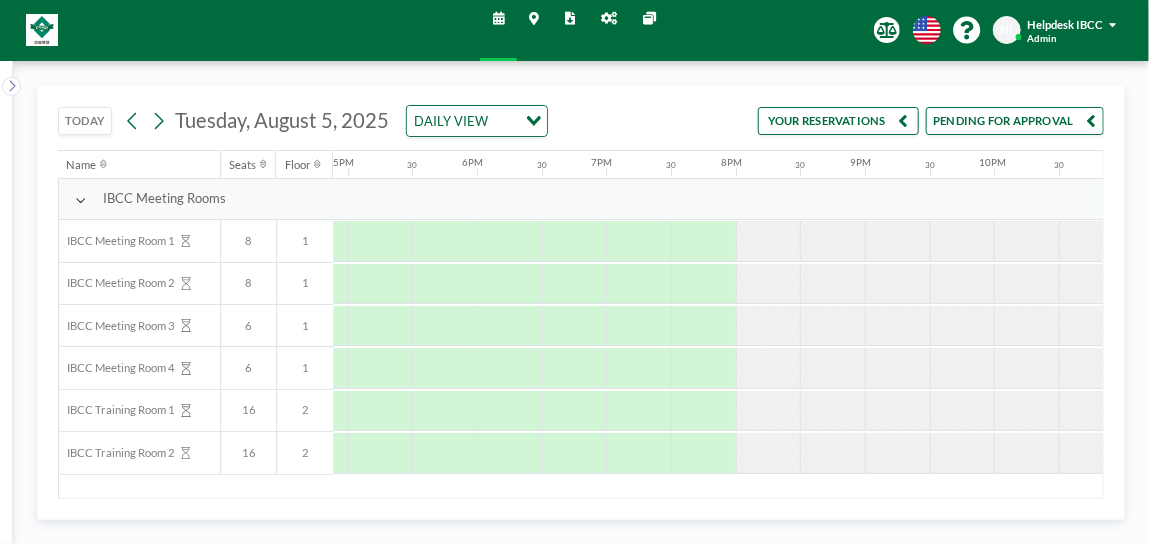 scroll, scrollTop: 0, scrollLeft: 2335, axis: horizontal 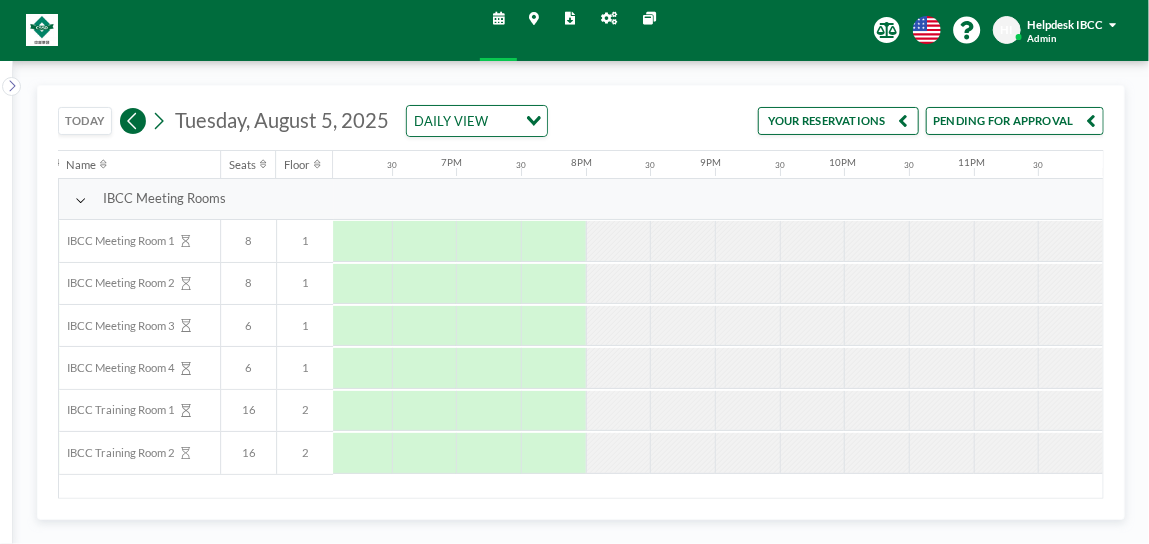 click 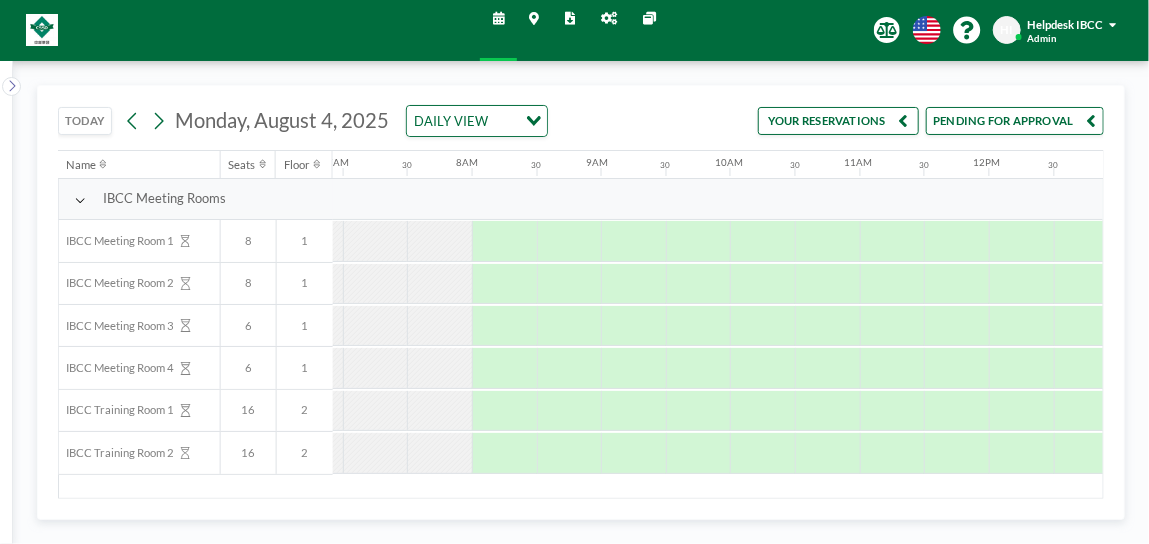 scroll, scrollTop: 0, scrollLeft: 900, axis: horizontal 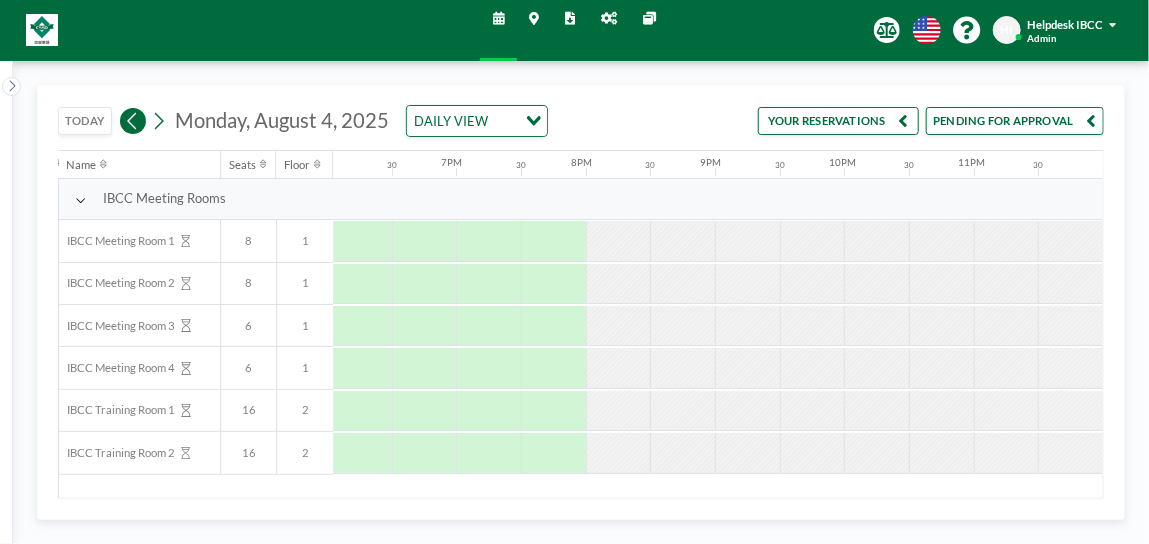 click 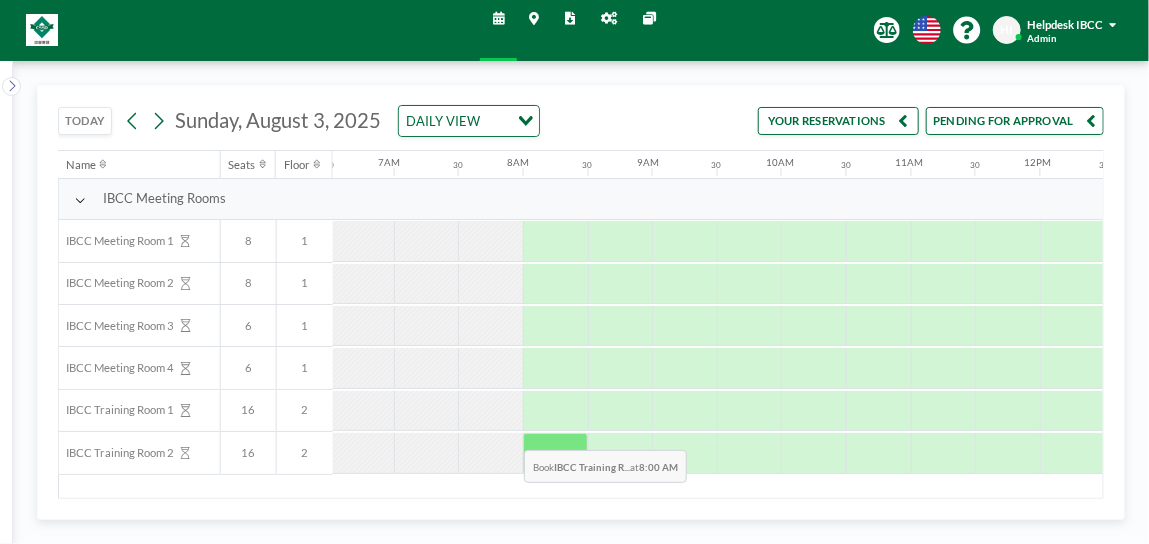 scroll, scrollTop: 0, scrollLeft: 900, axis: horizontal 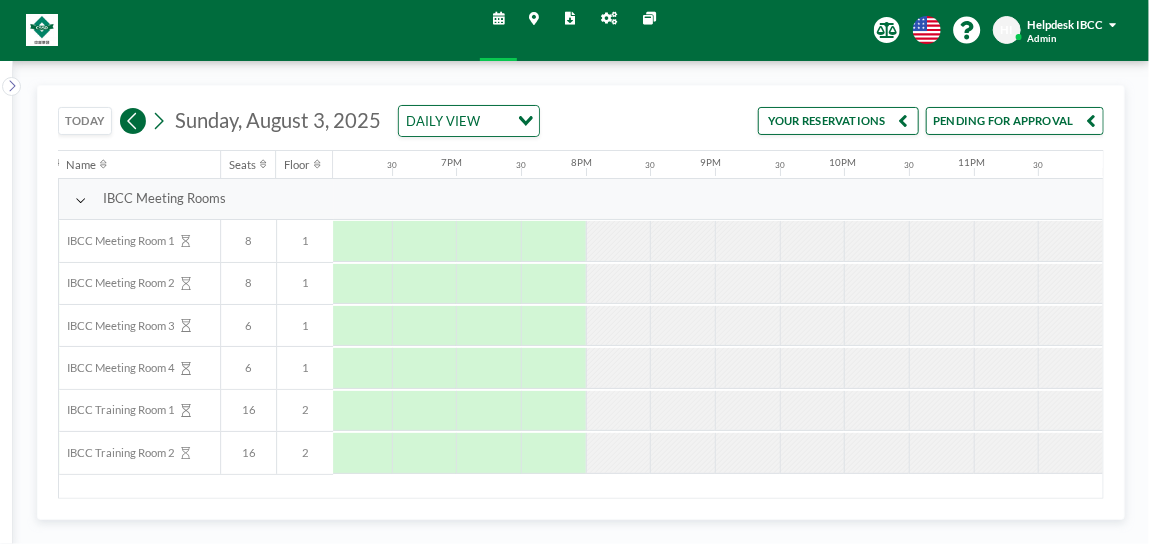 click 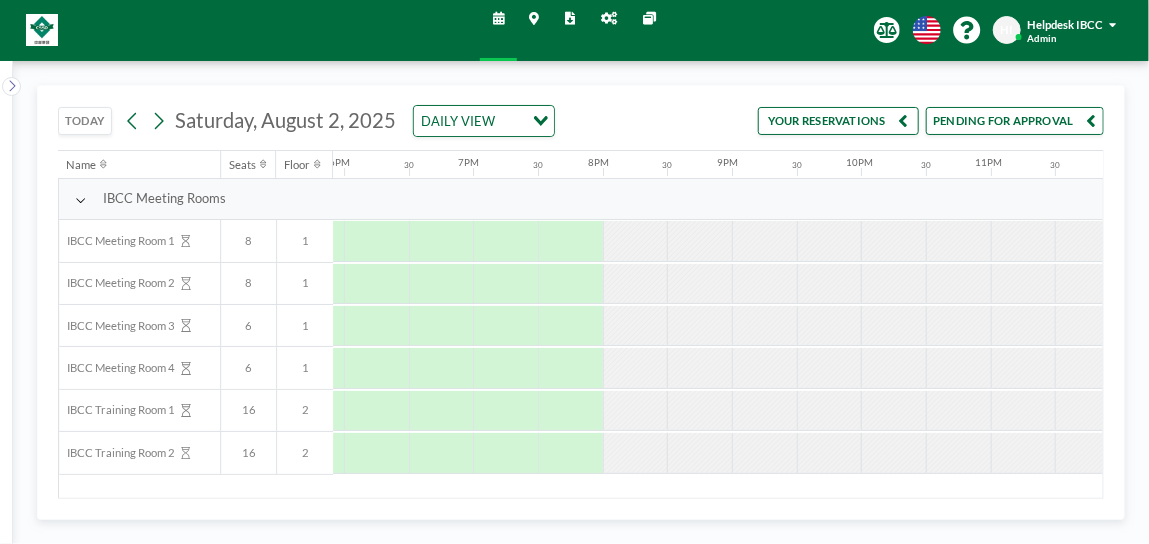 scroll, scrollTop: 0, scrollLeft: 2335, axis: horizontal 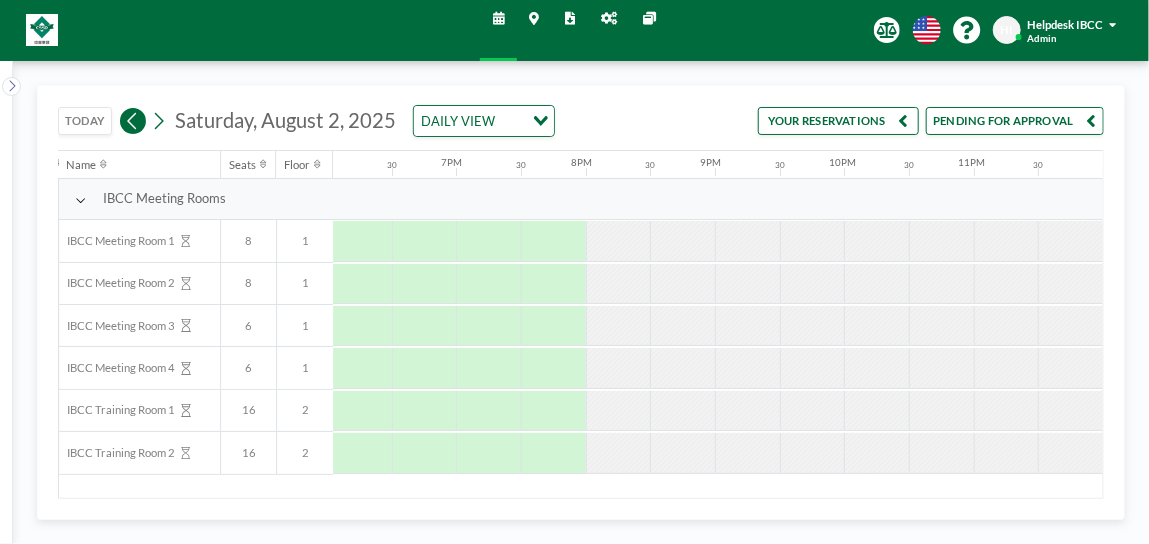 click 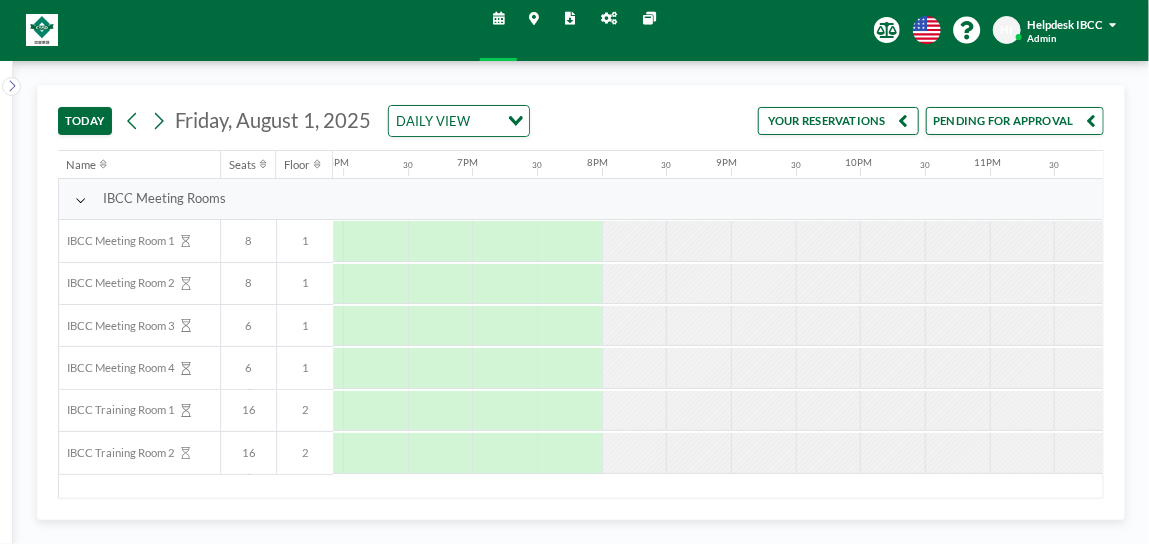 scroll, scrollTop: 0, scrollLeft: 2328, axis: horizontal 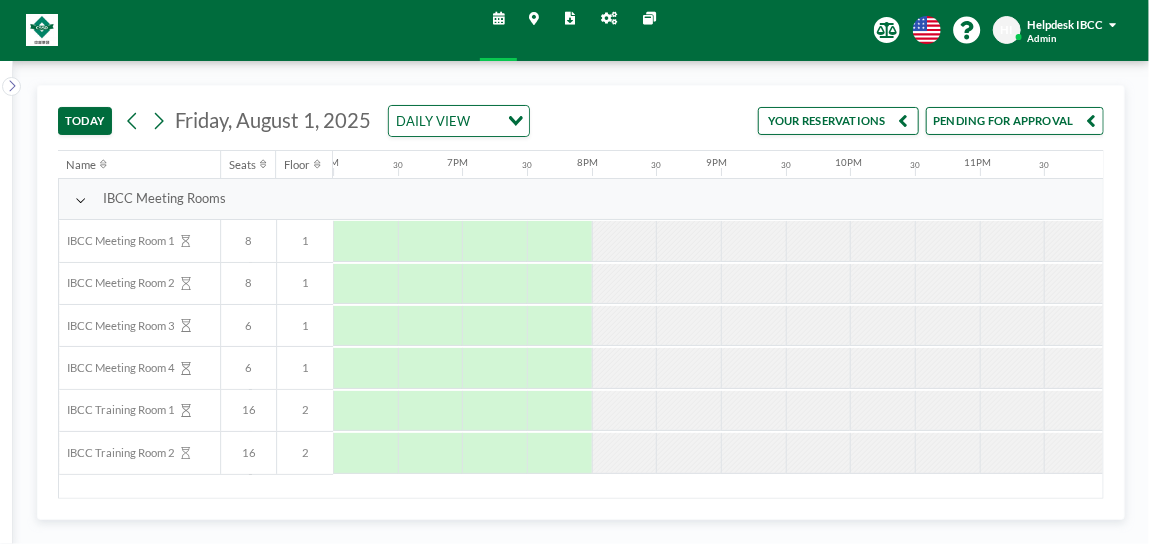 click on "YOUR RESERVATIONS" at bounding box center [839, 121] 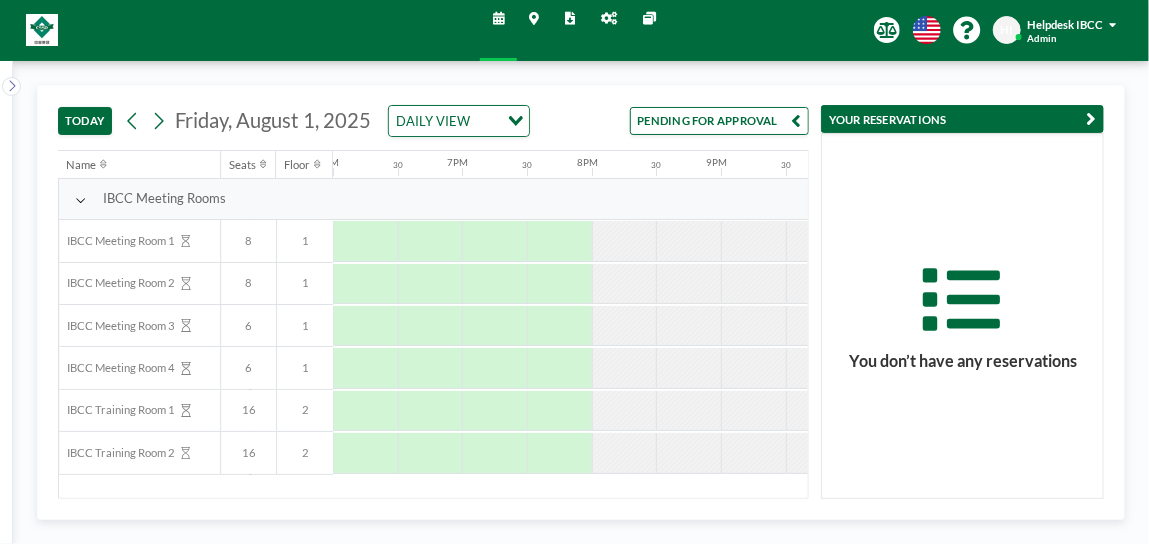 click on "PENDING FOR APPROVAL" at bounding box center (719, 121) 